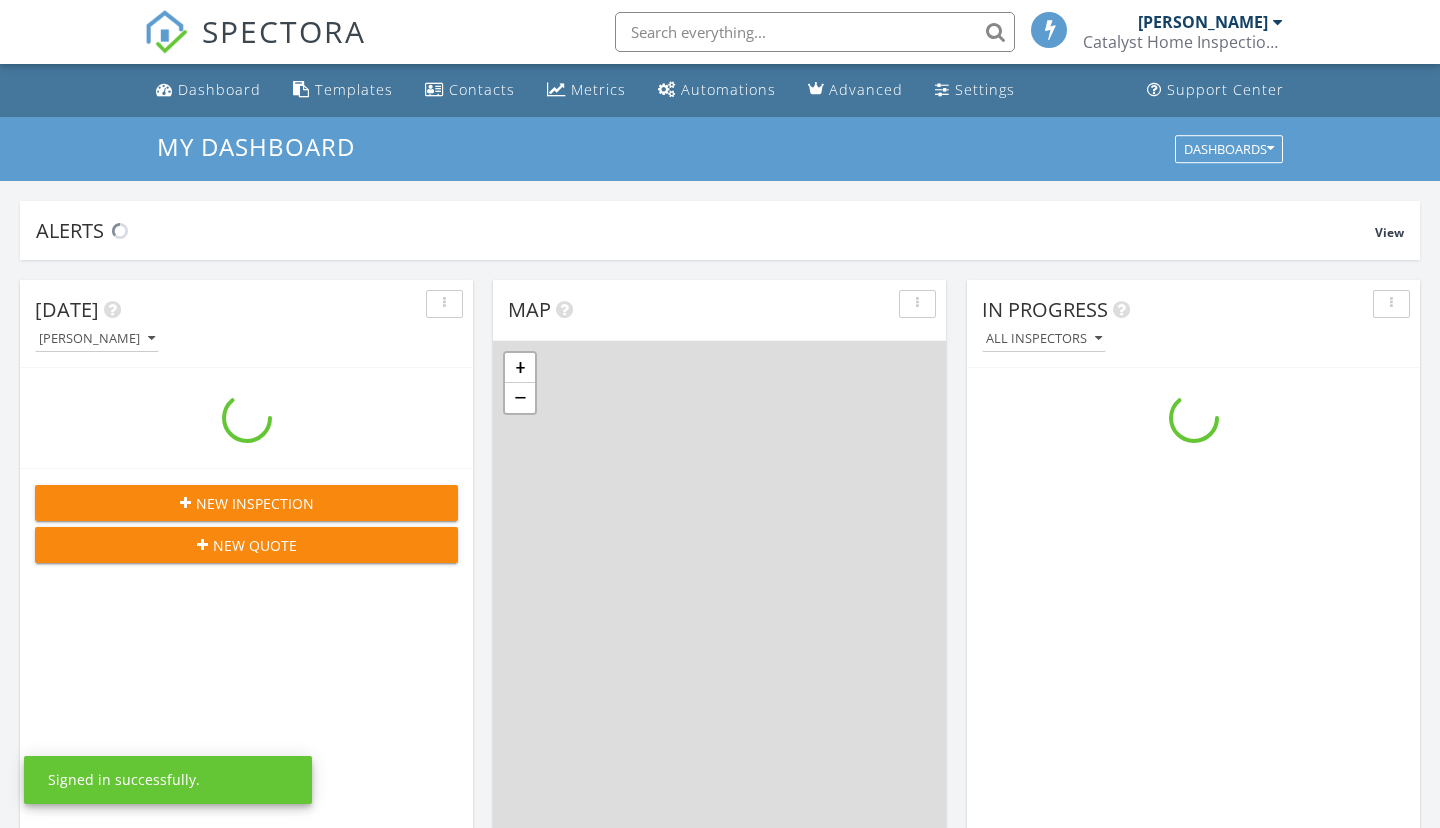 scroll, scrollTop: 0, scrollLeft: 0, axis: both 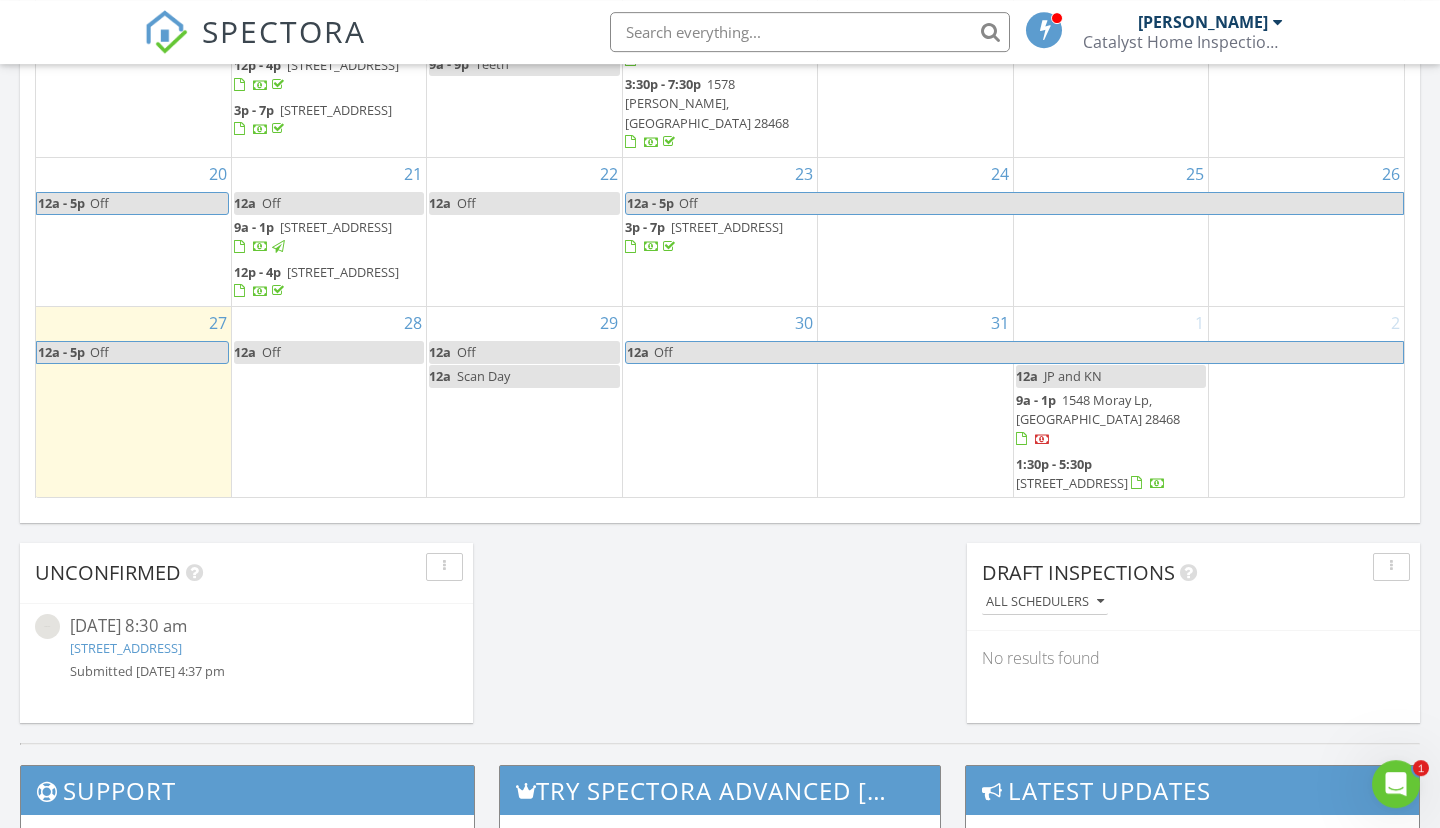 click on "3590 Woodcrest Ln, Southport, NC 28461" 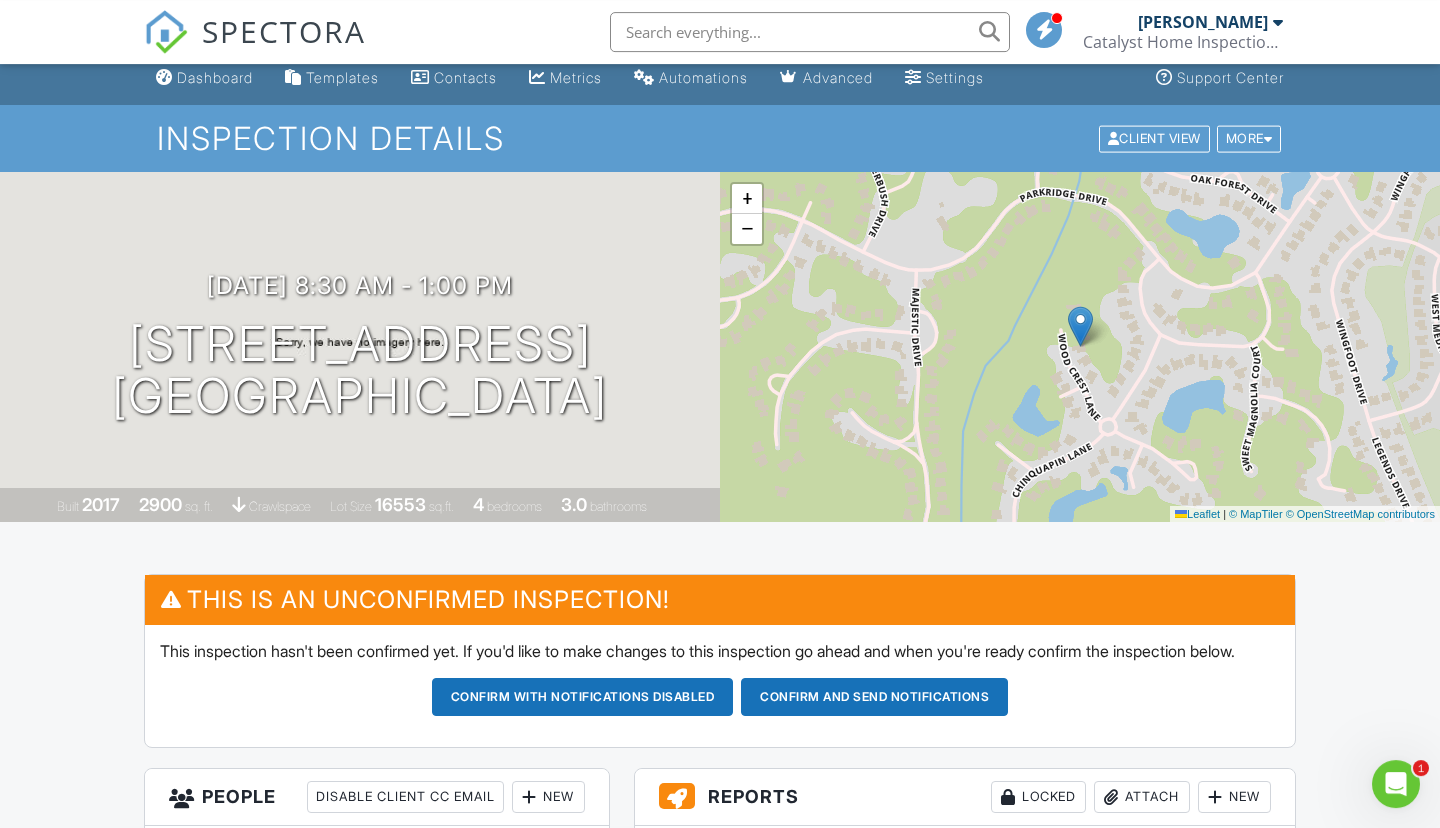 scroll, scrollTop: 0, scrollLeft: 0, axis: both 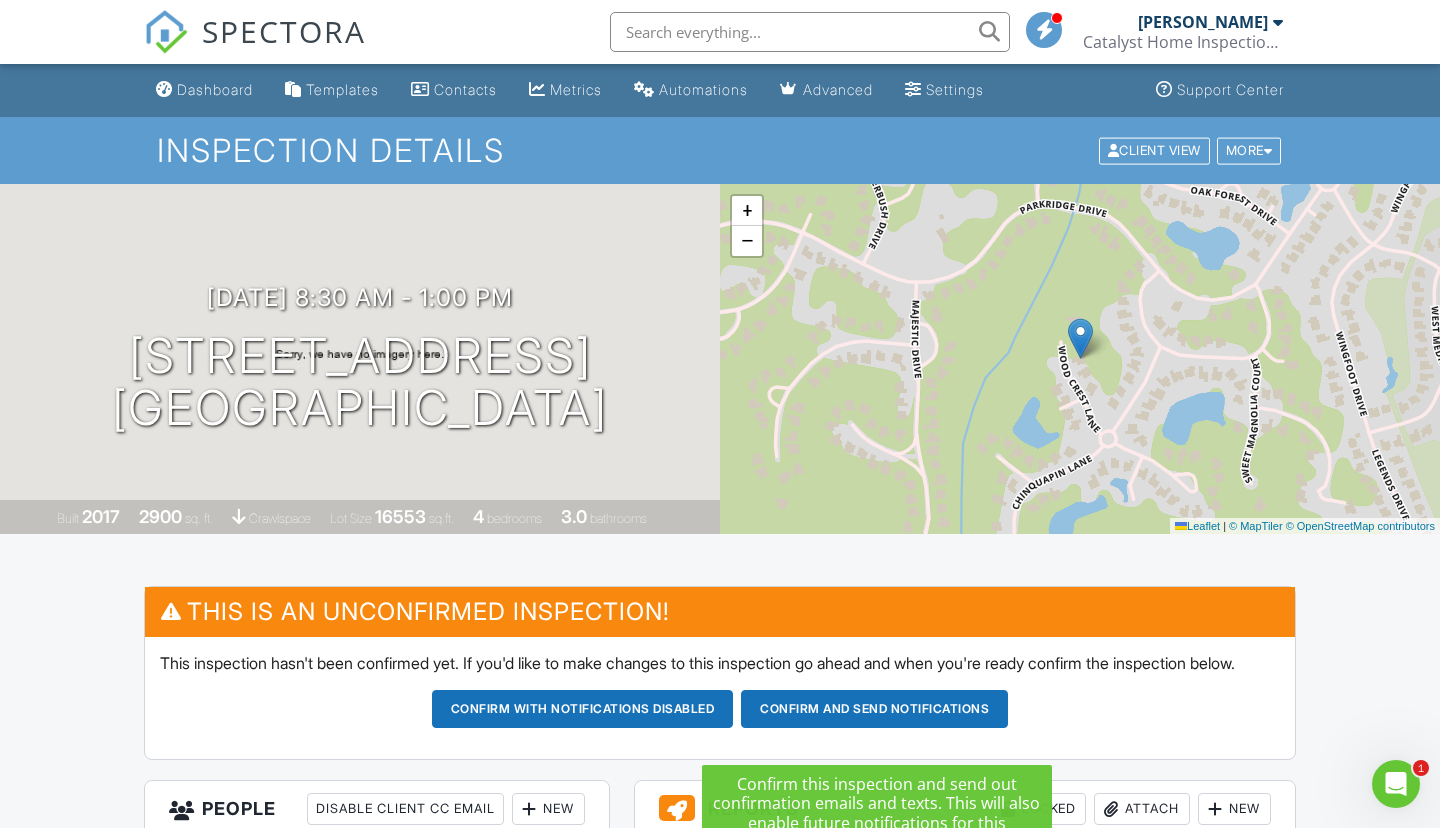 click on "Confirm and send notifications" at bounding box center [583, 709] 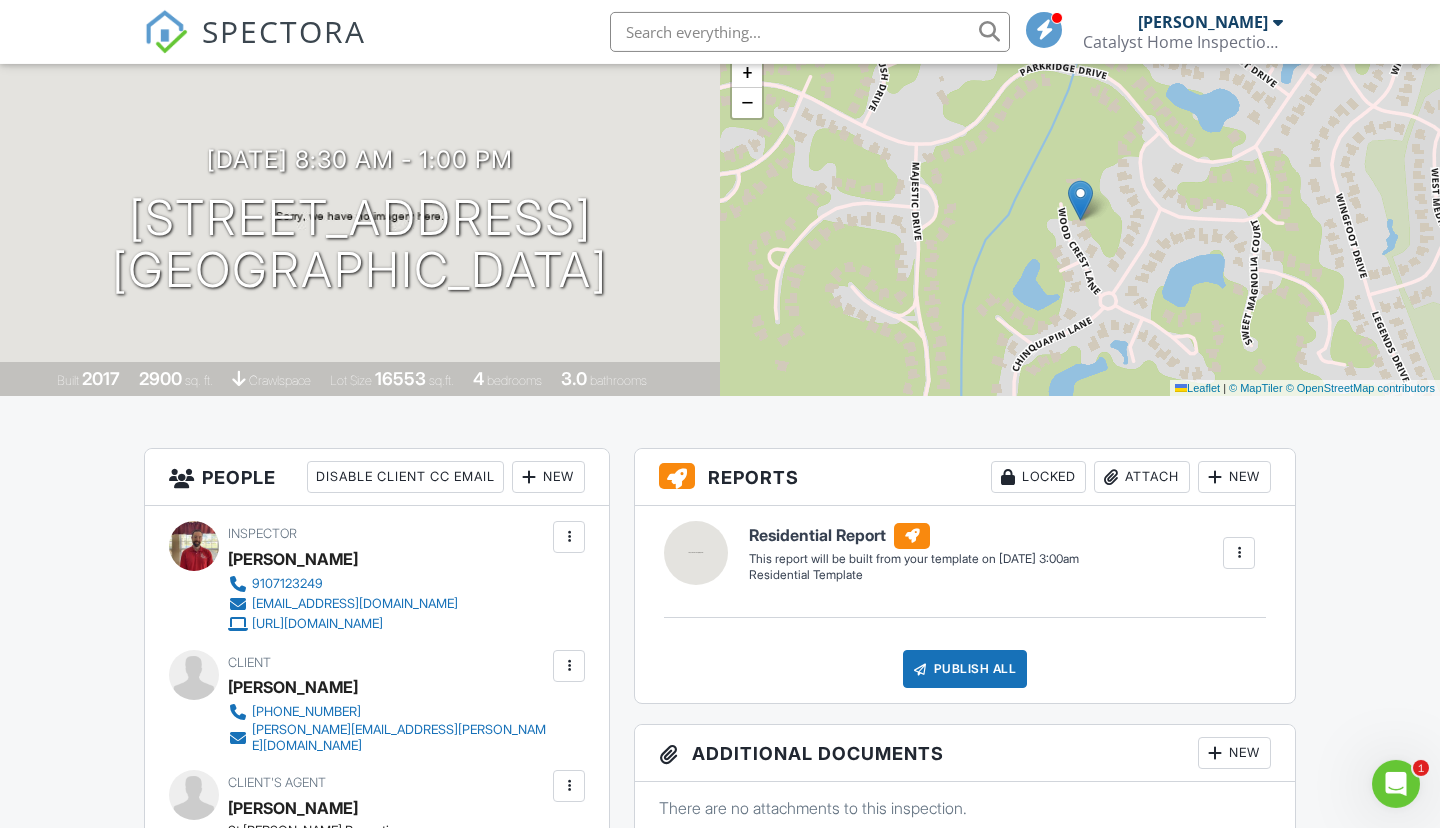 scroll, scrollTop: 0, scrollLeft: 0, axis: both 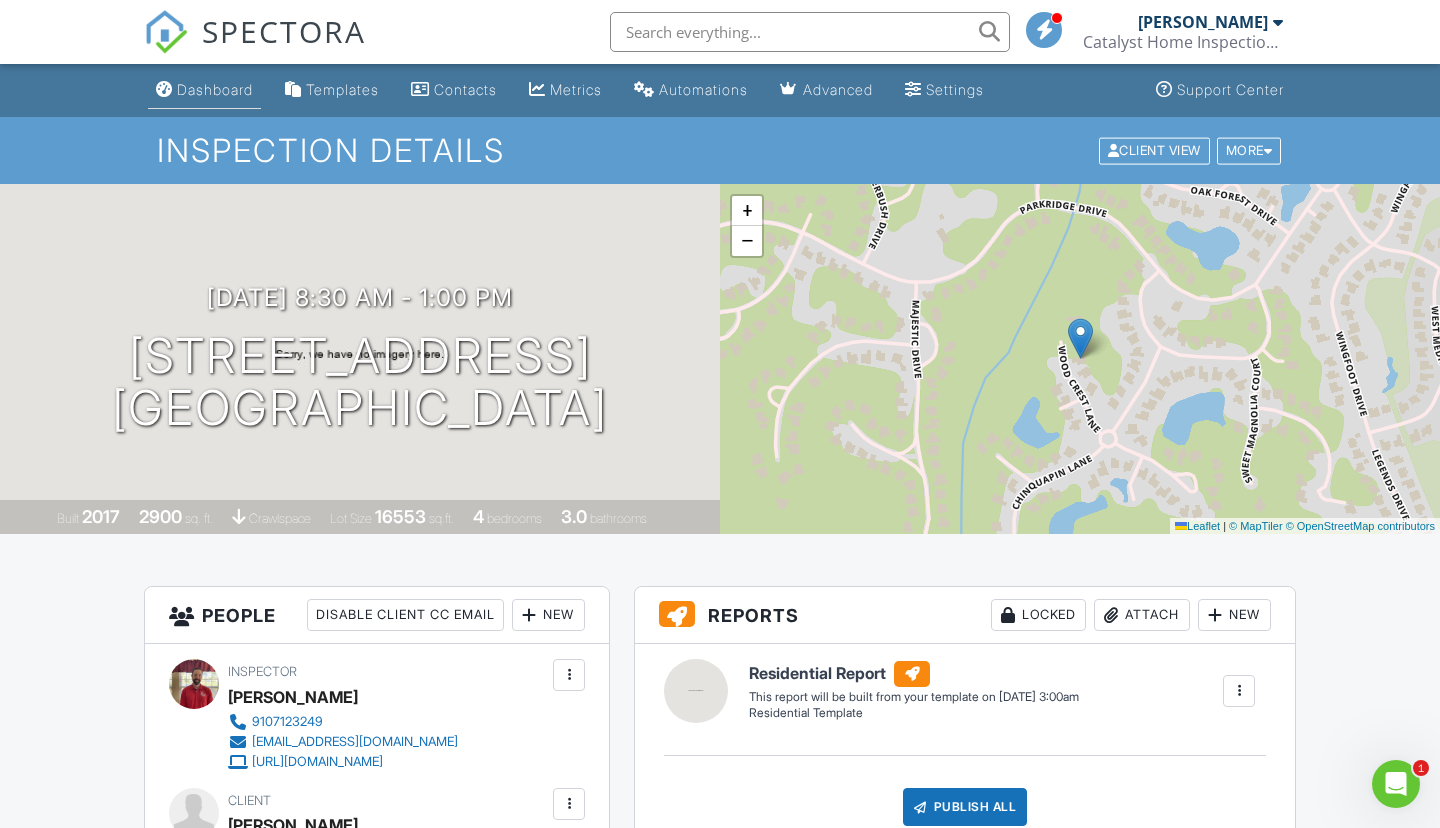 click on "Dashboard" at bounding box center (215, 89) 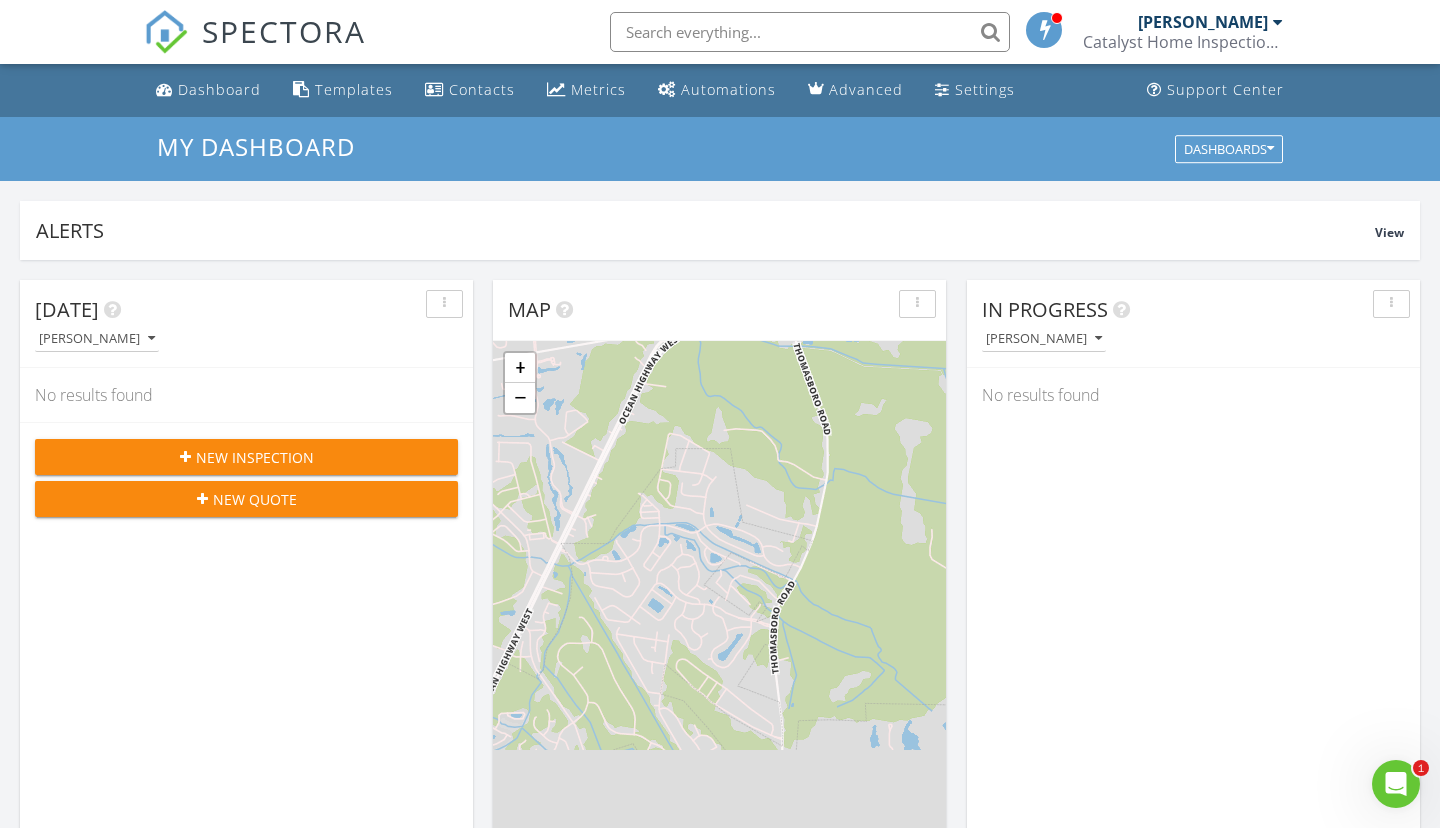scroll, scrollTop: 0, scrollLeft: 0, axis: both 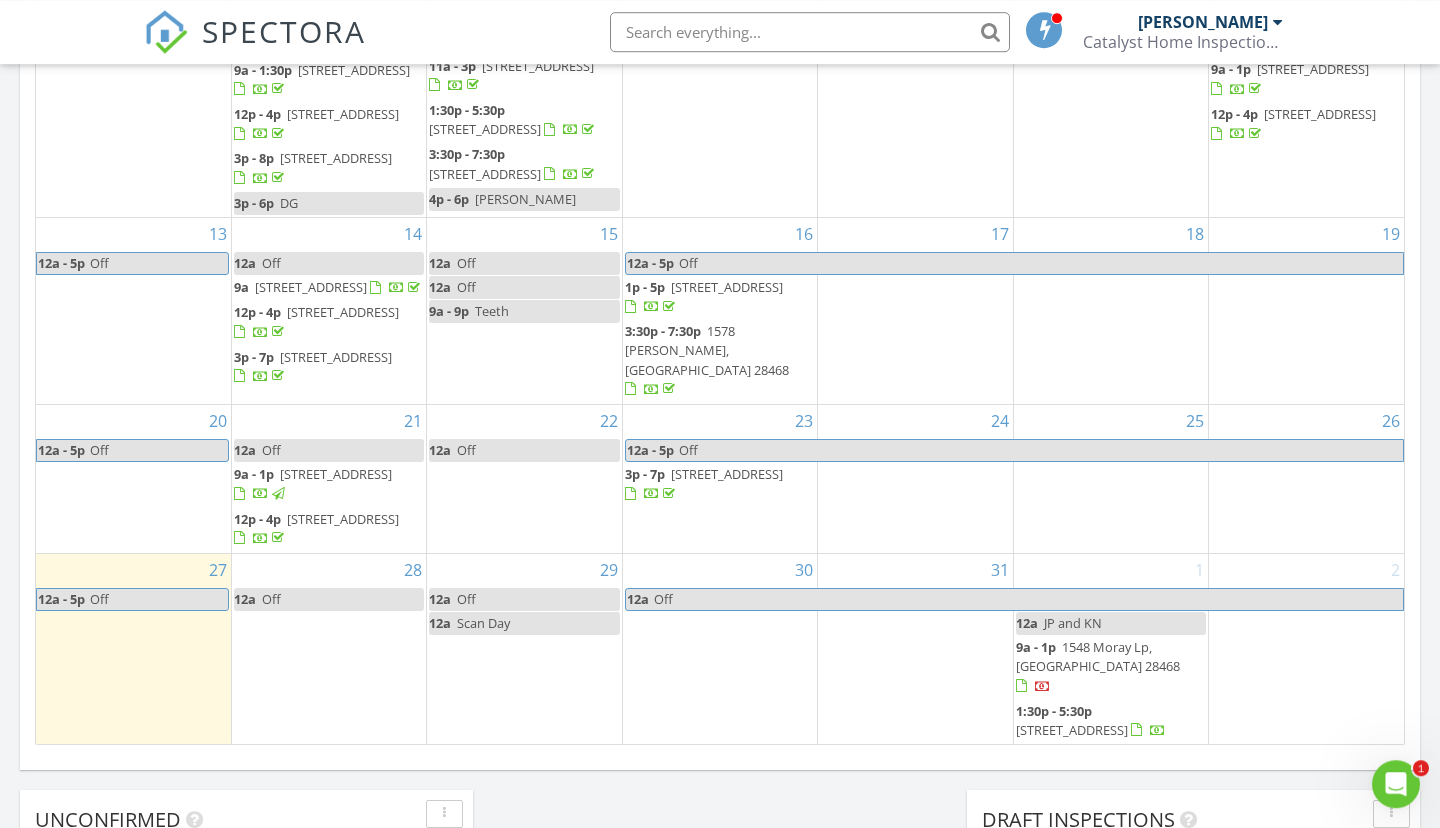 click on "28
12a
Off" at bounding box center (328, 649) 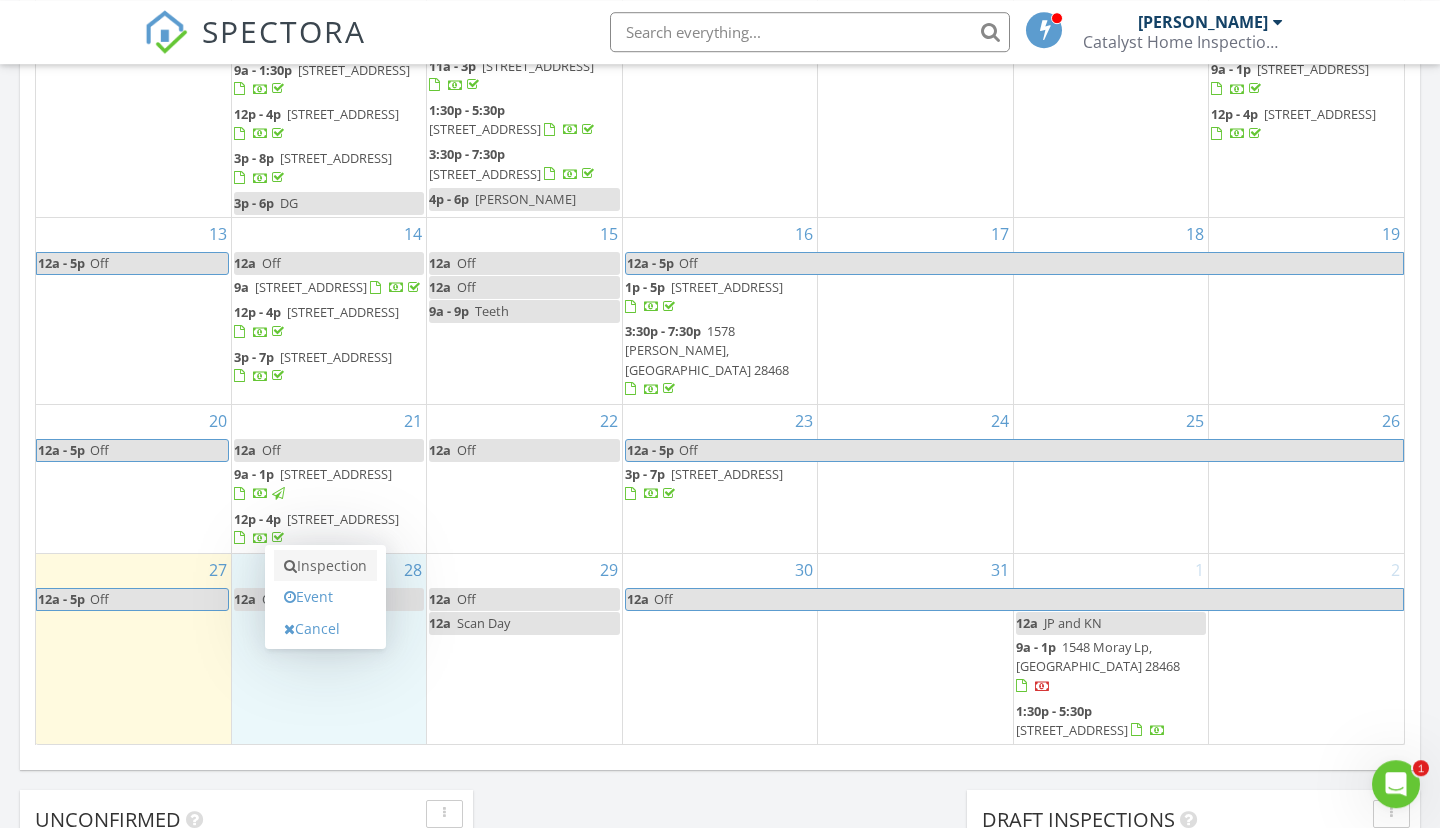click on "Inspection" at bounding box center [325, 566] 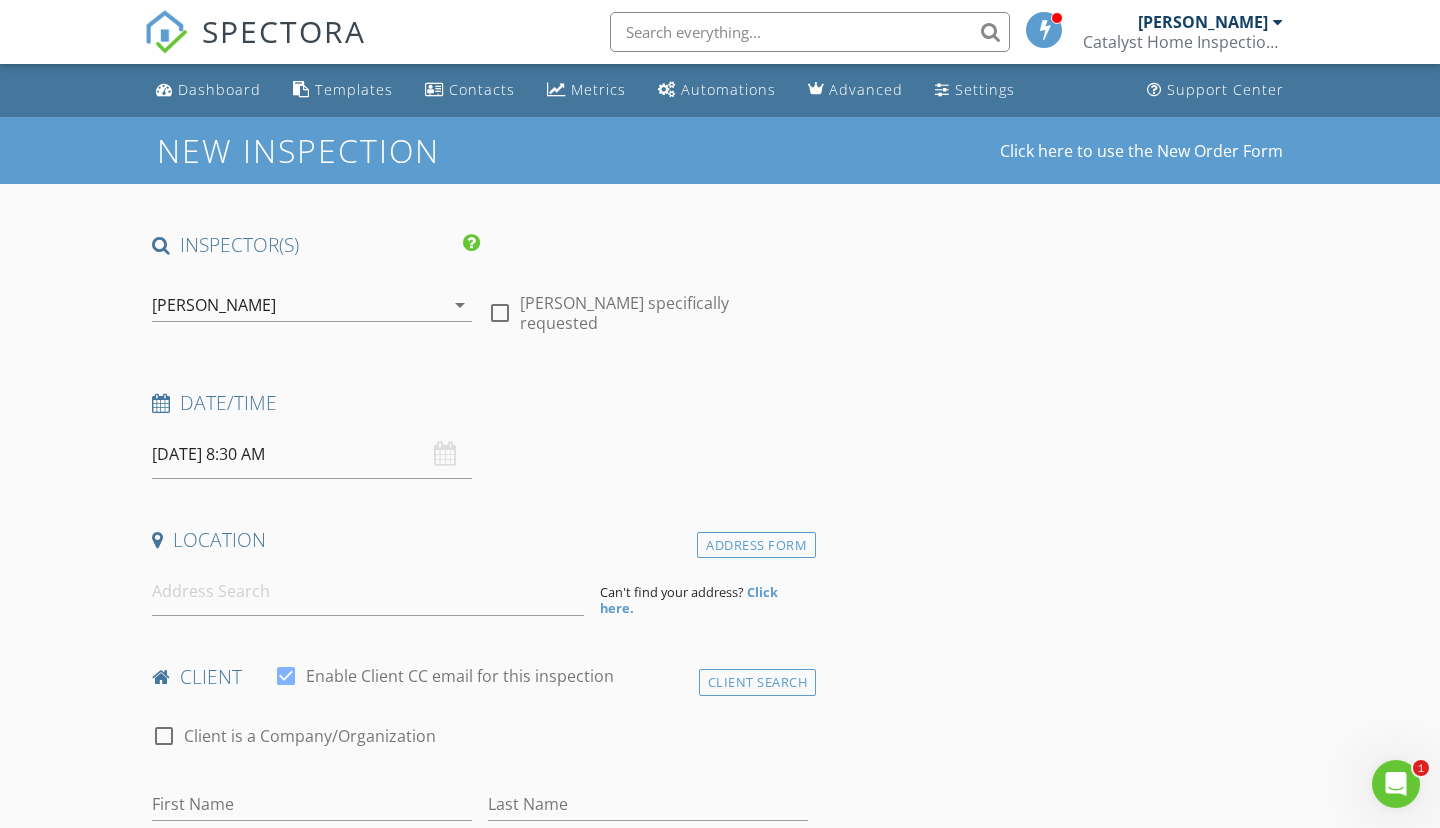 scroll, scrollTop: 0, scrollLeft: 0, axis: both 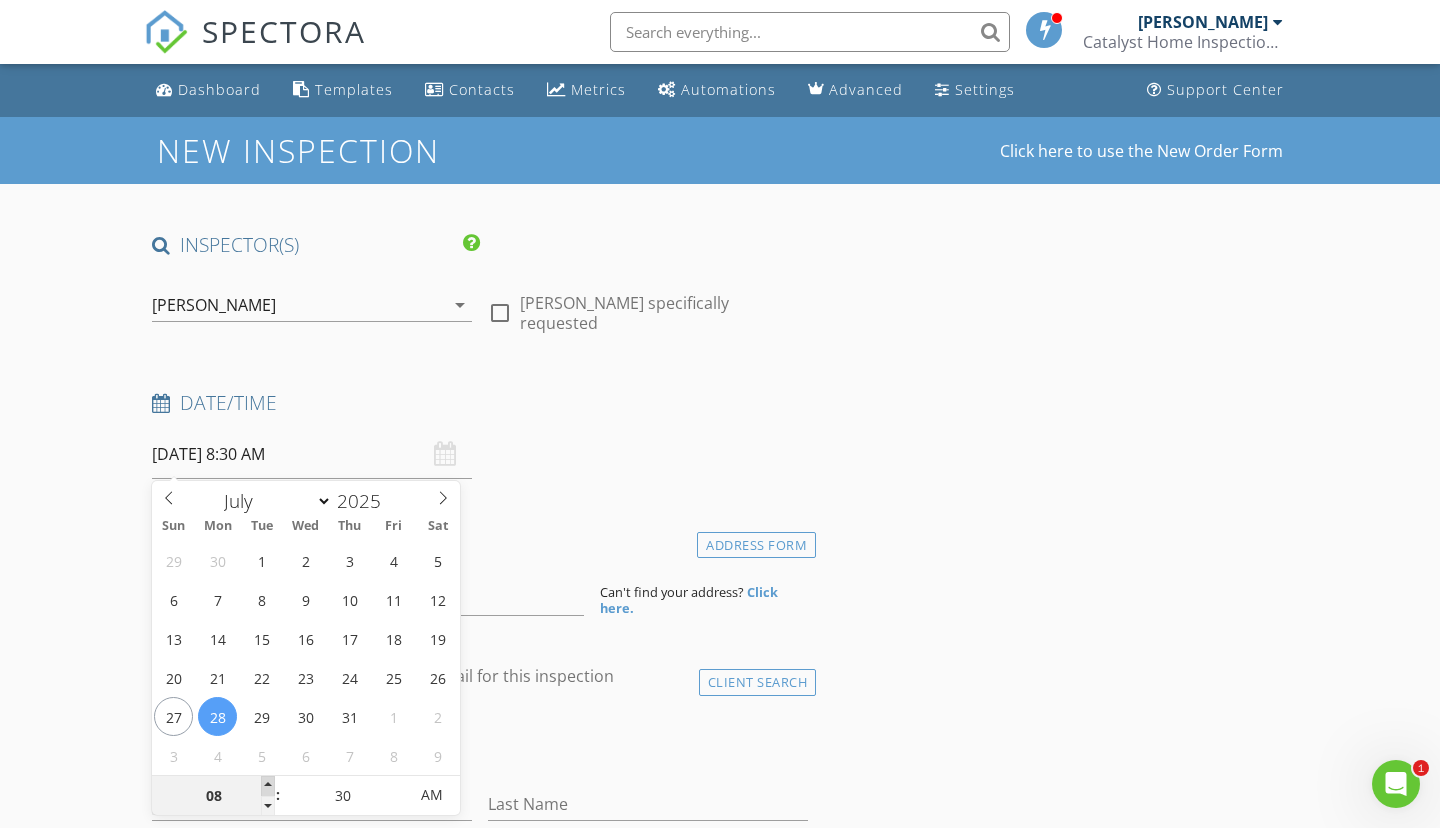 type on "09" 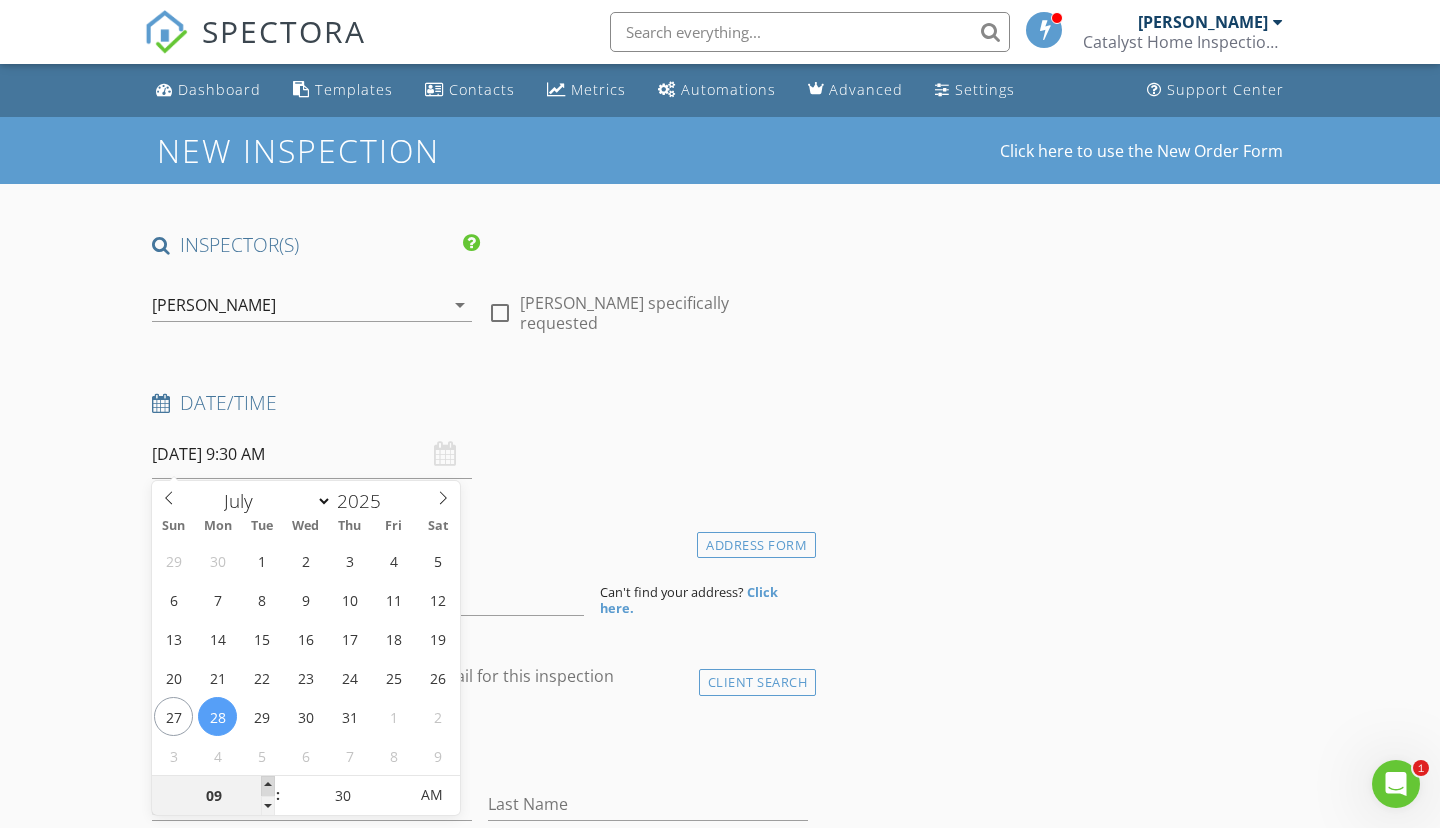 click at bounding box center [268, 786] 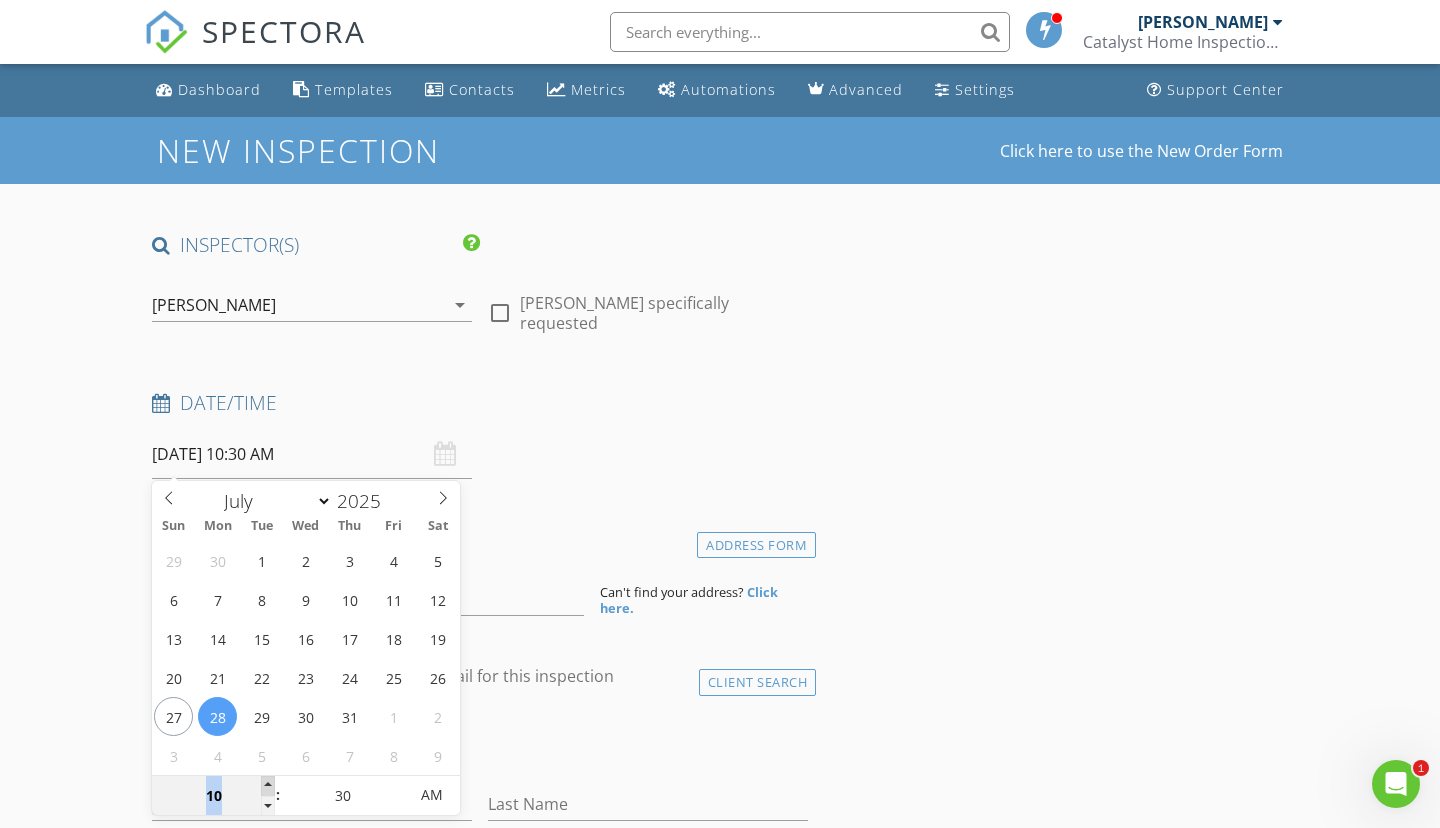 click at bounding box center (268, 786) 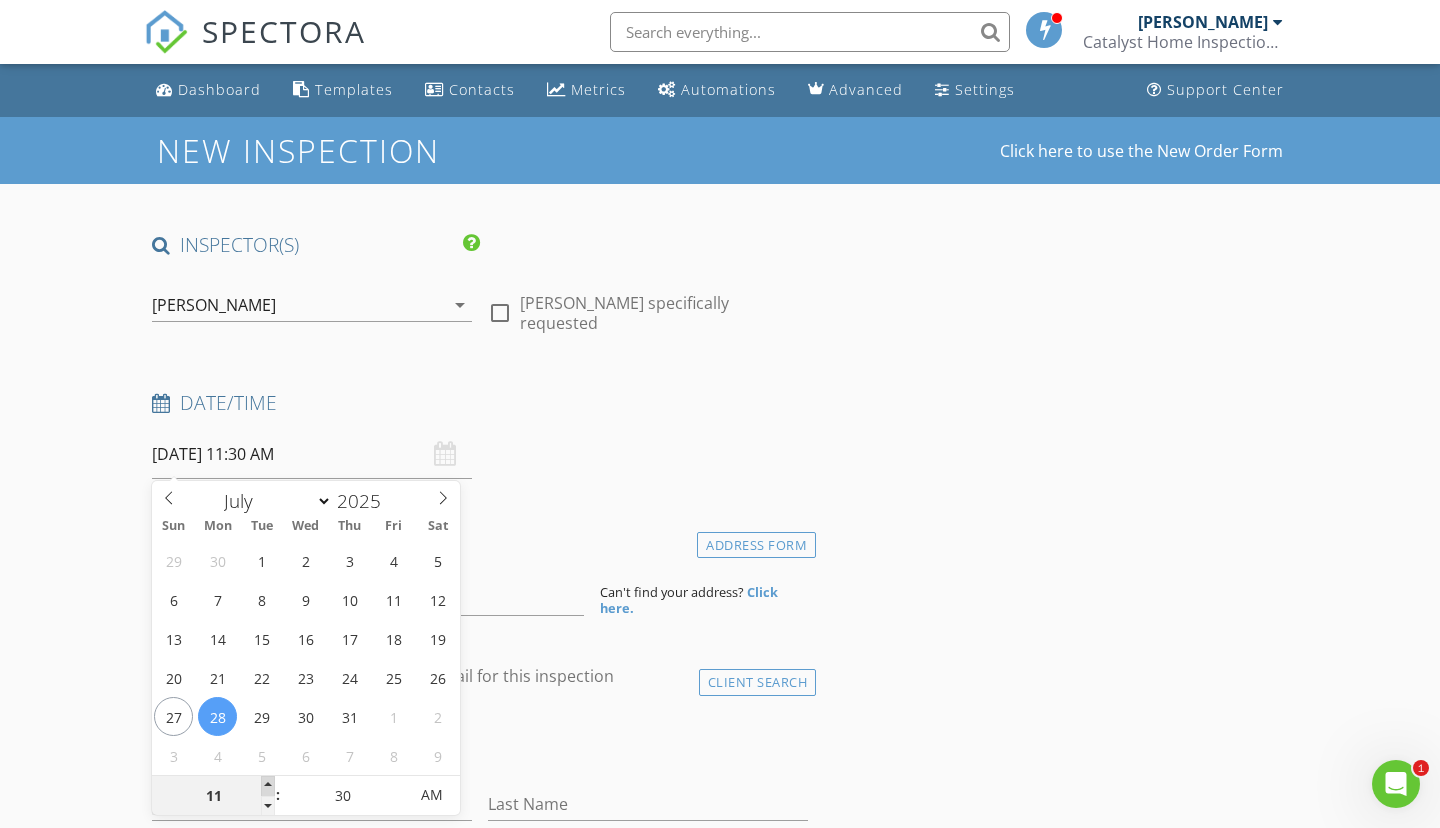 click at bounding box center [268, 786] 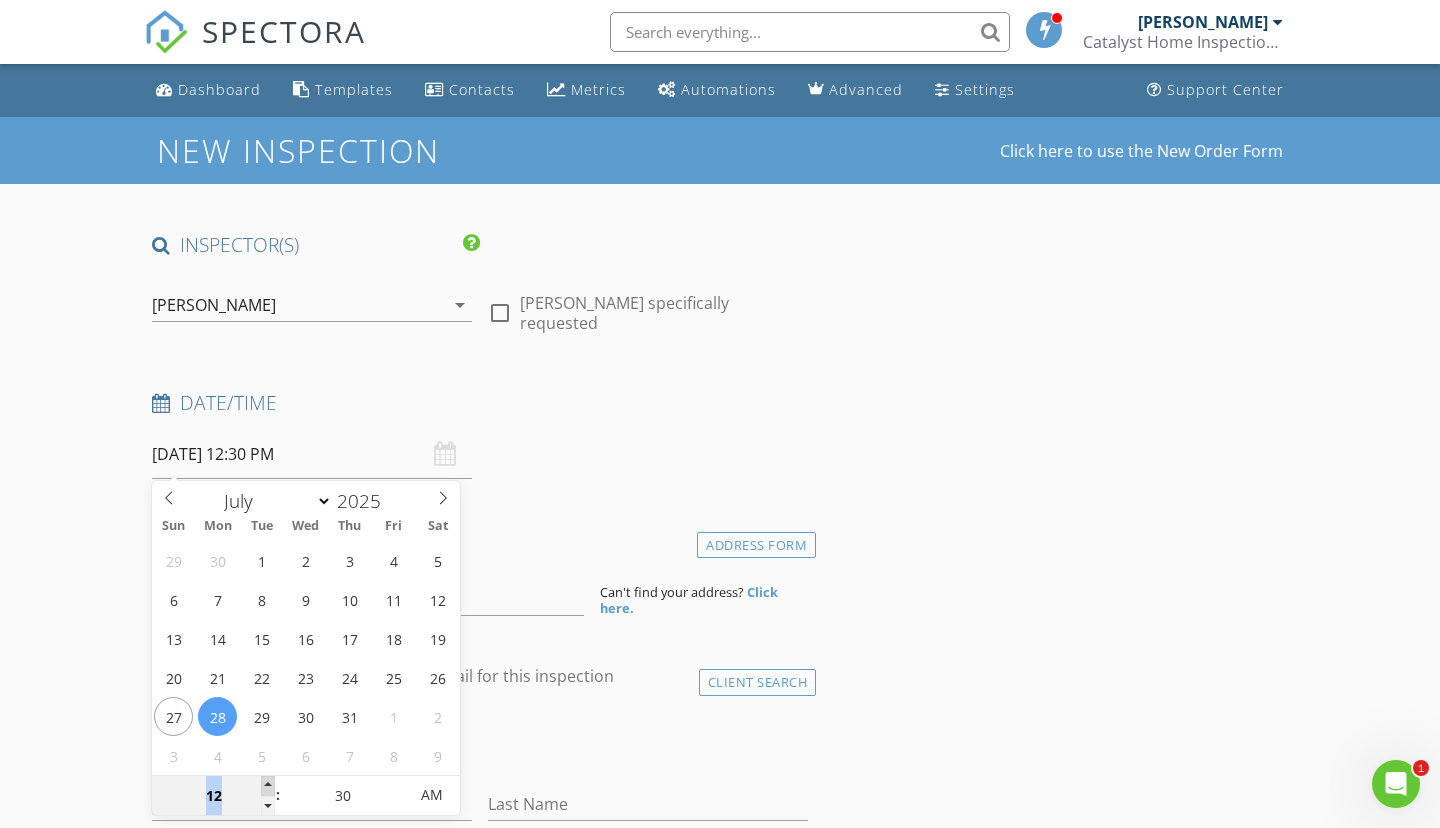 click at bounding box center [268, 786] 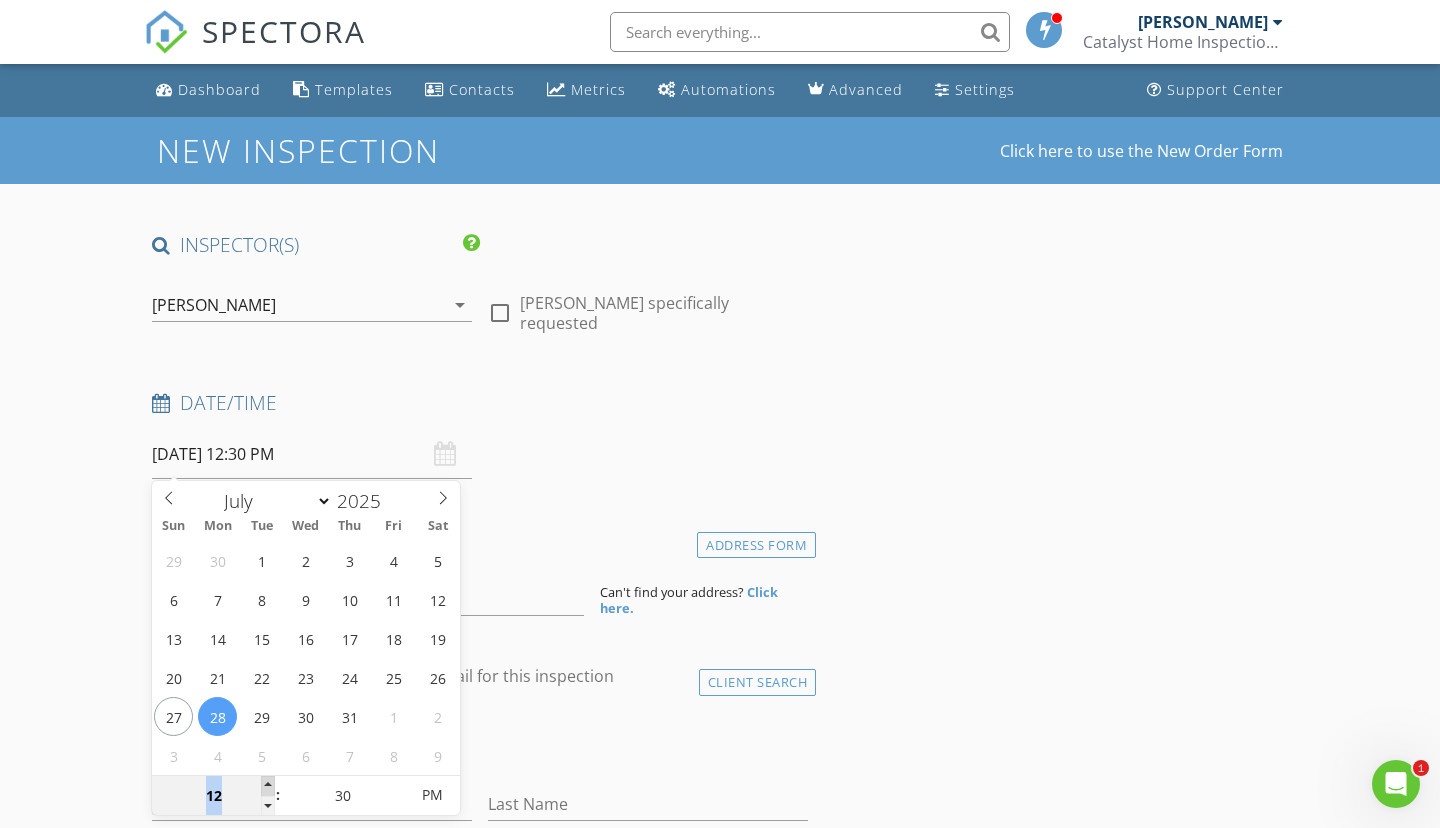 type on "01" 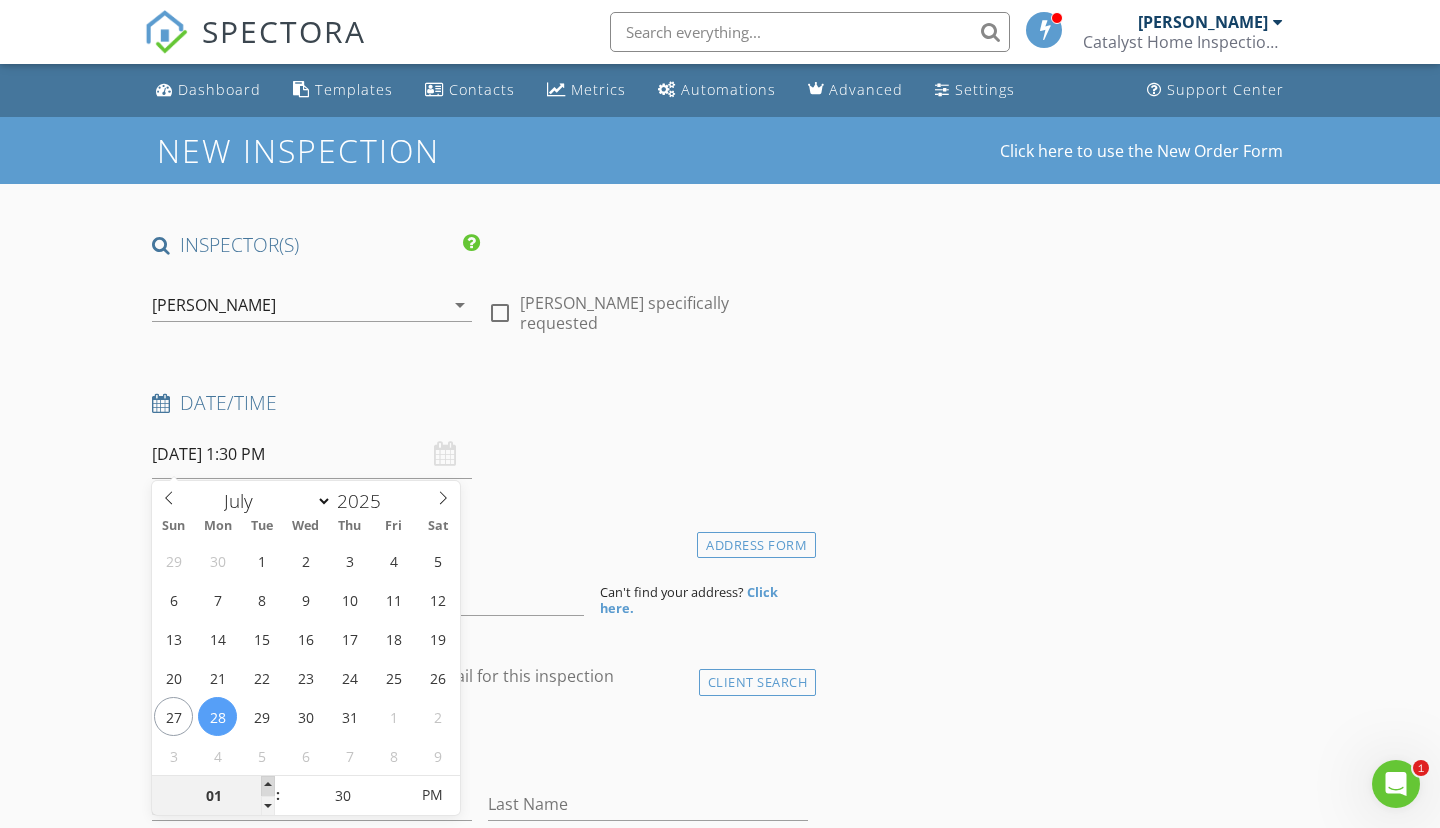click at bounding box center [268, 786] 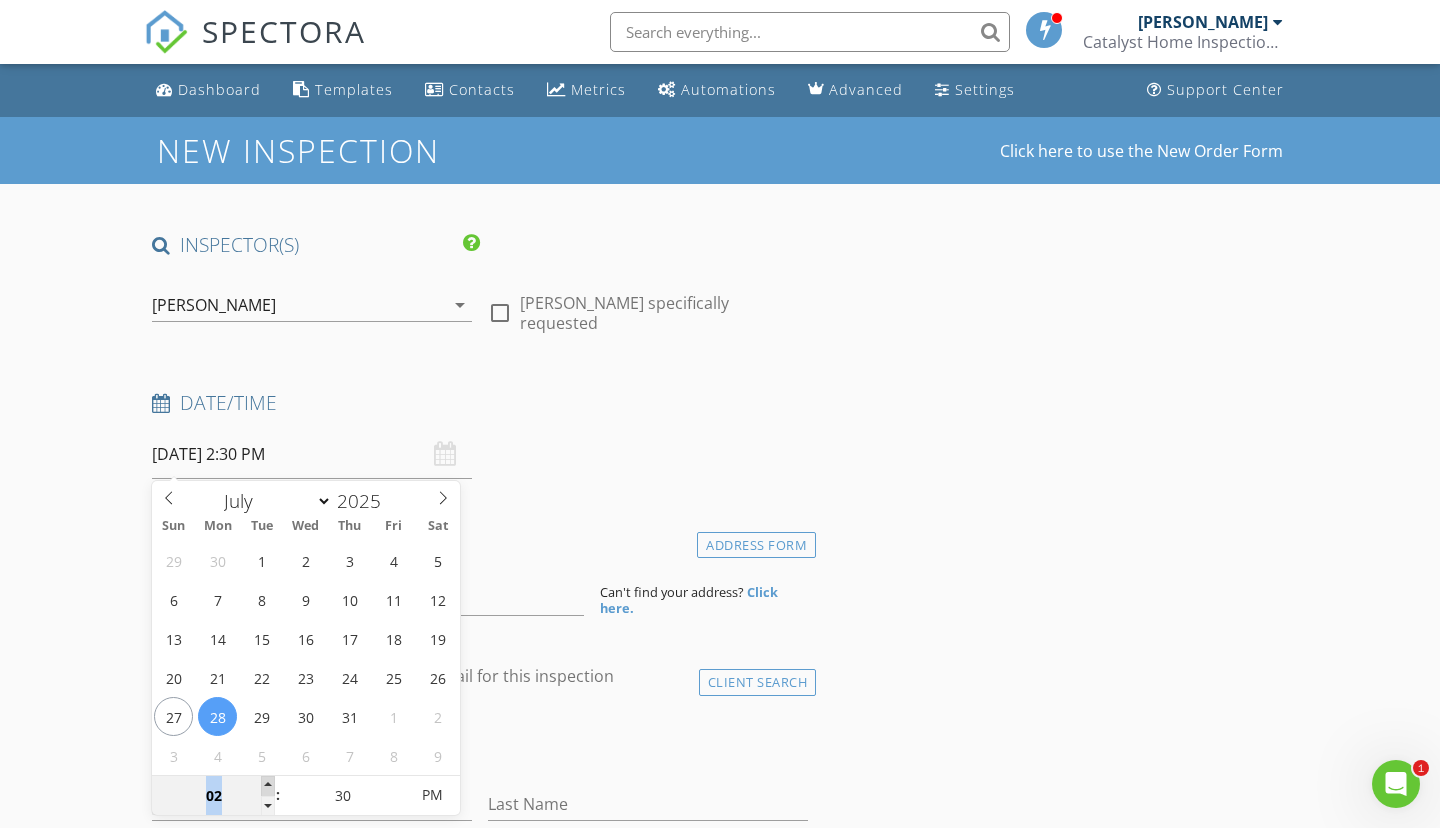 click at bounding box center (268, 786) 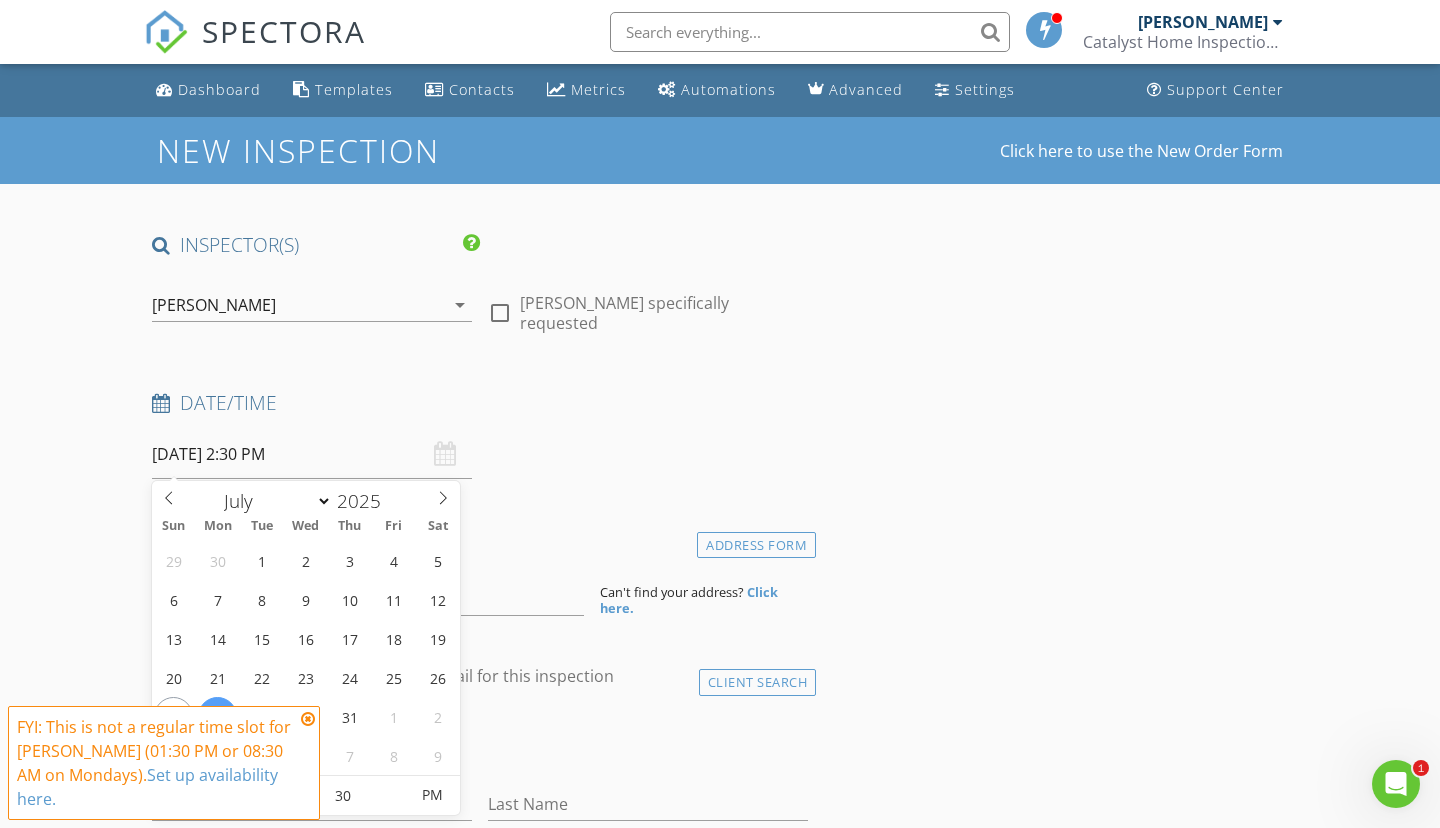click on "Date/Time" at bounding box center (480, 403) 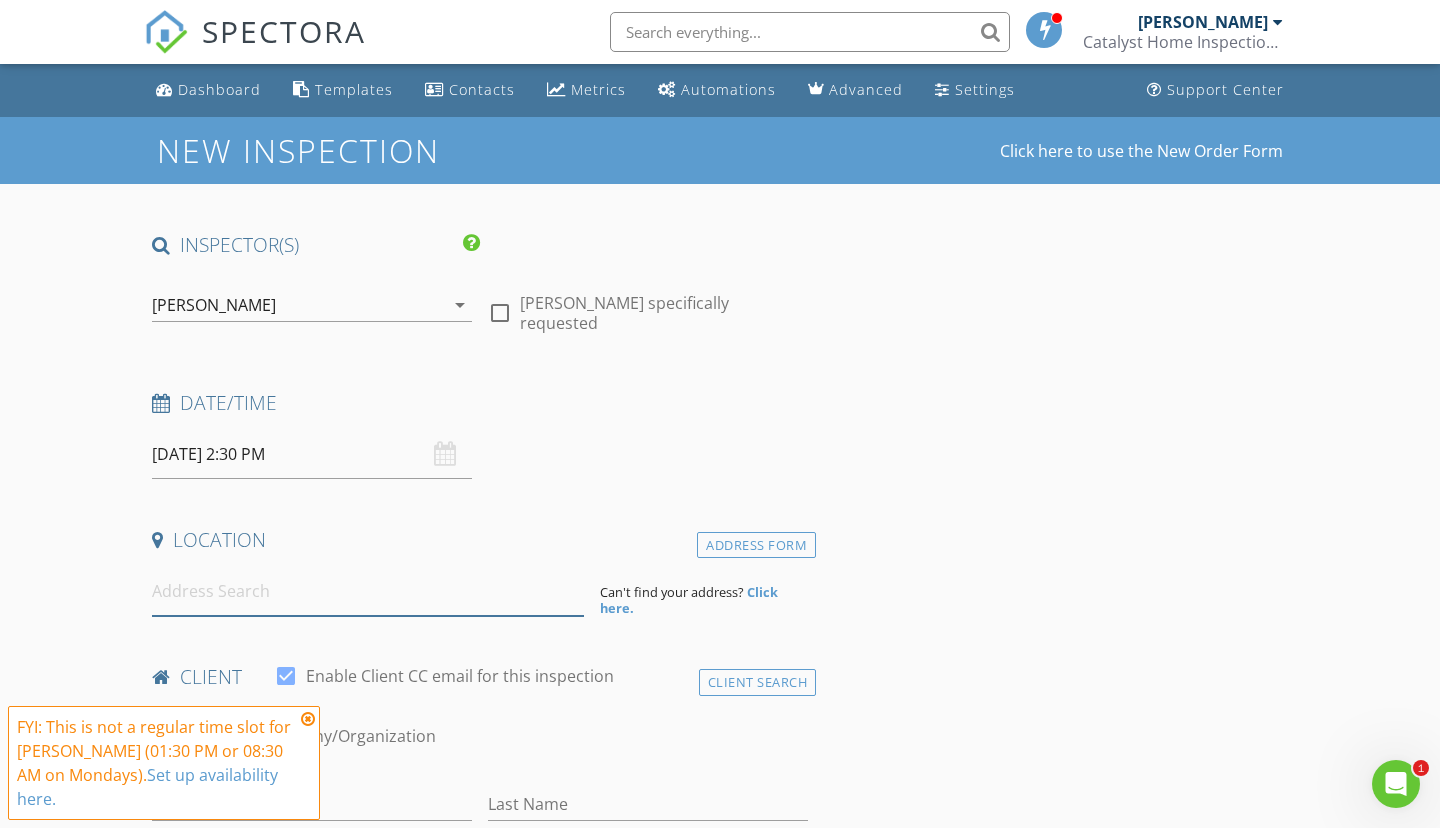 click at bounding box center [368, 591] 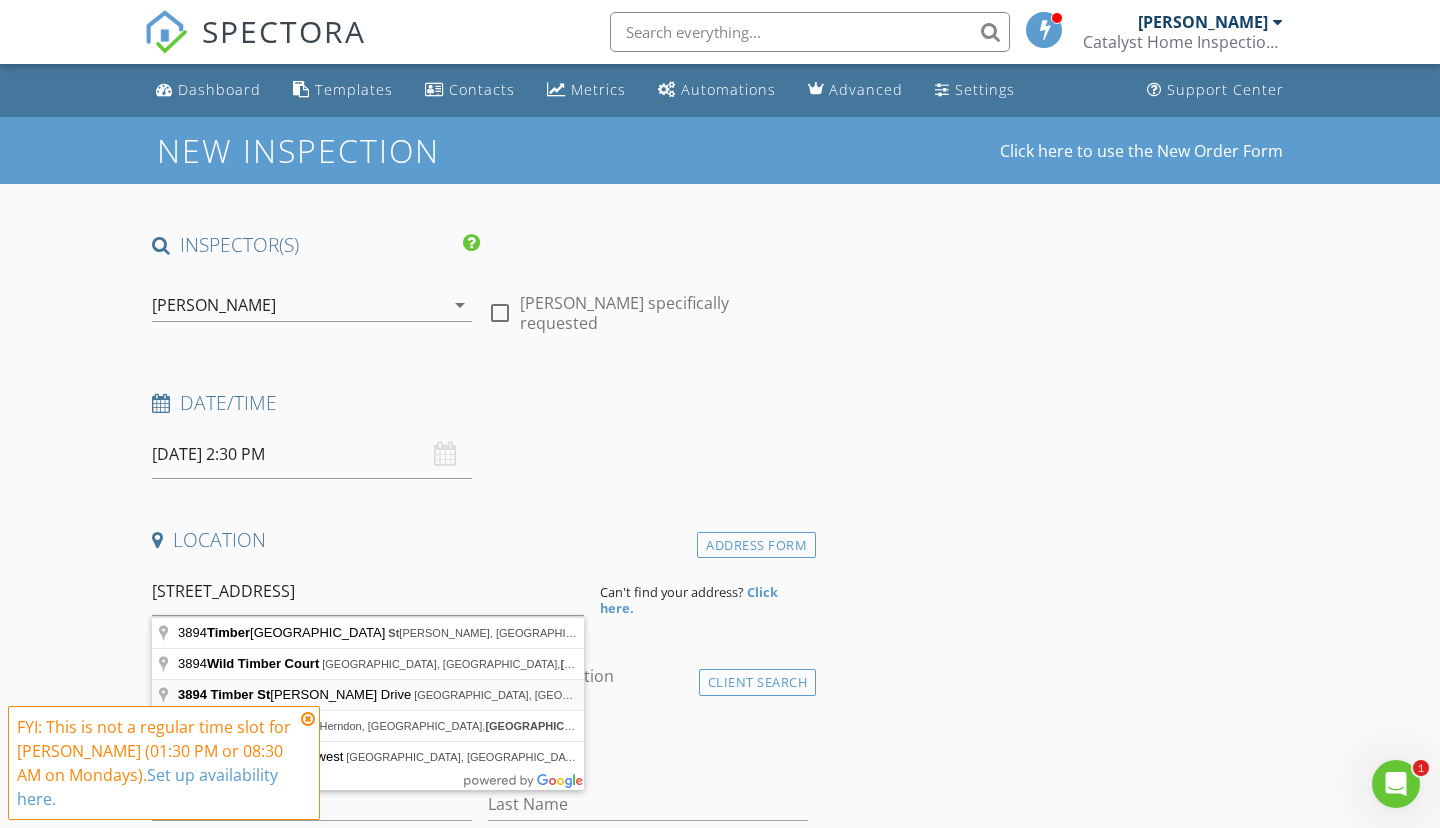 type on "3894 Timber Stream Drive, Southport, NC, USA" 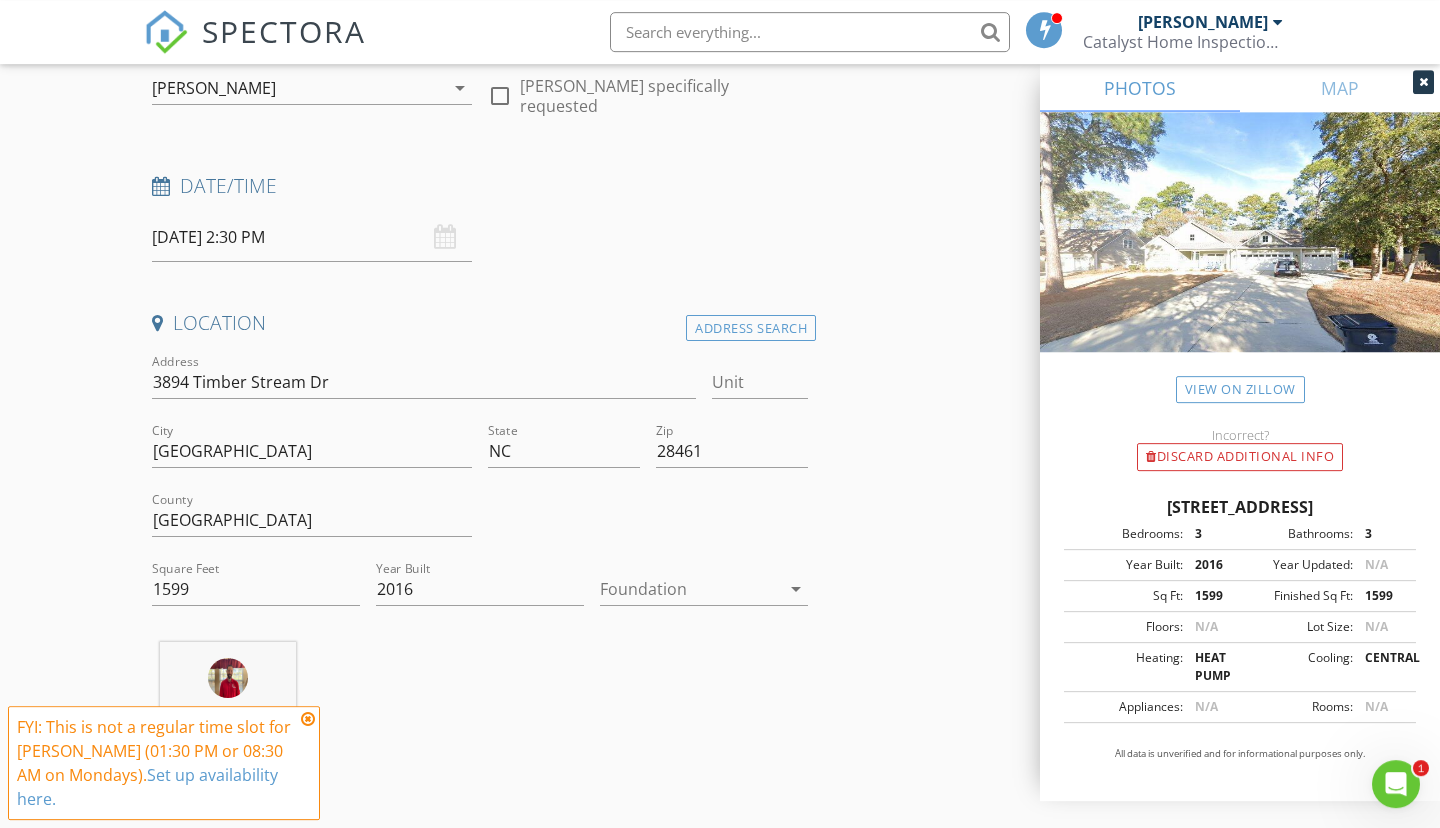 scroll, scrollTop: 221, scrollLeft: 0, axis: vertical 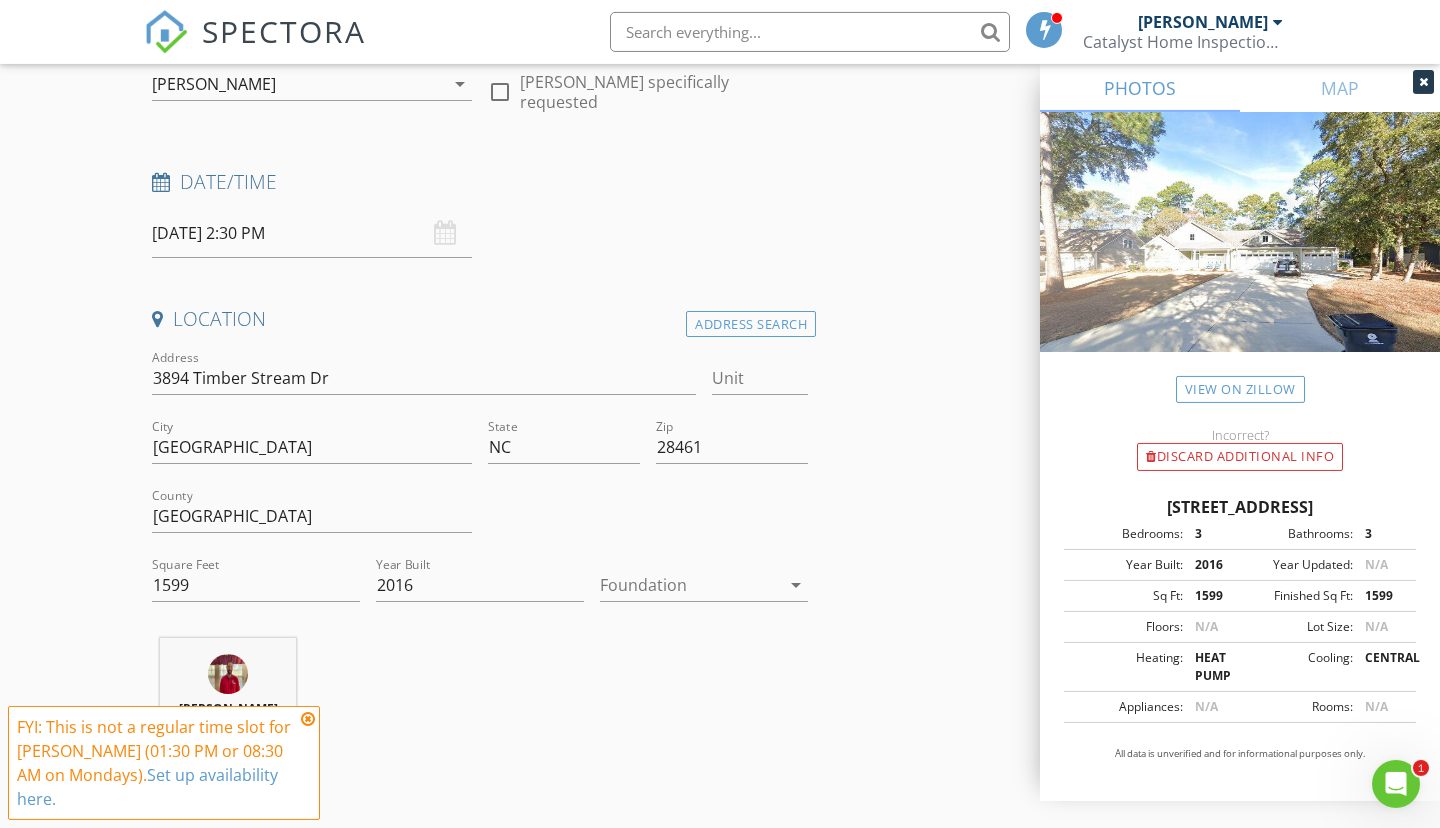 click at bounding box center (690, 585) 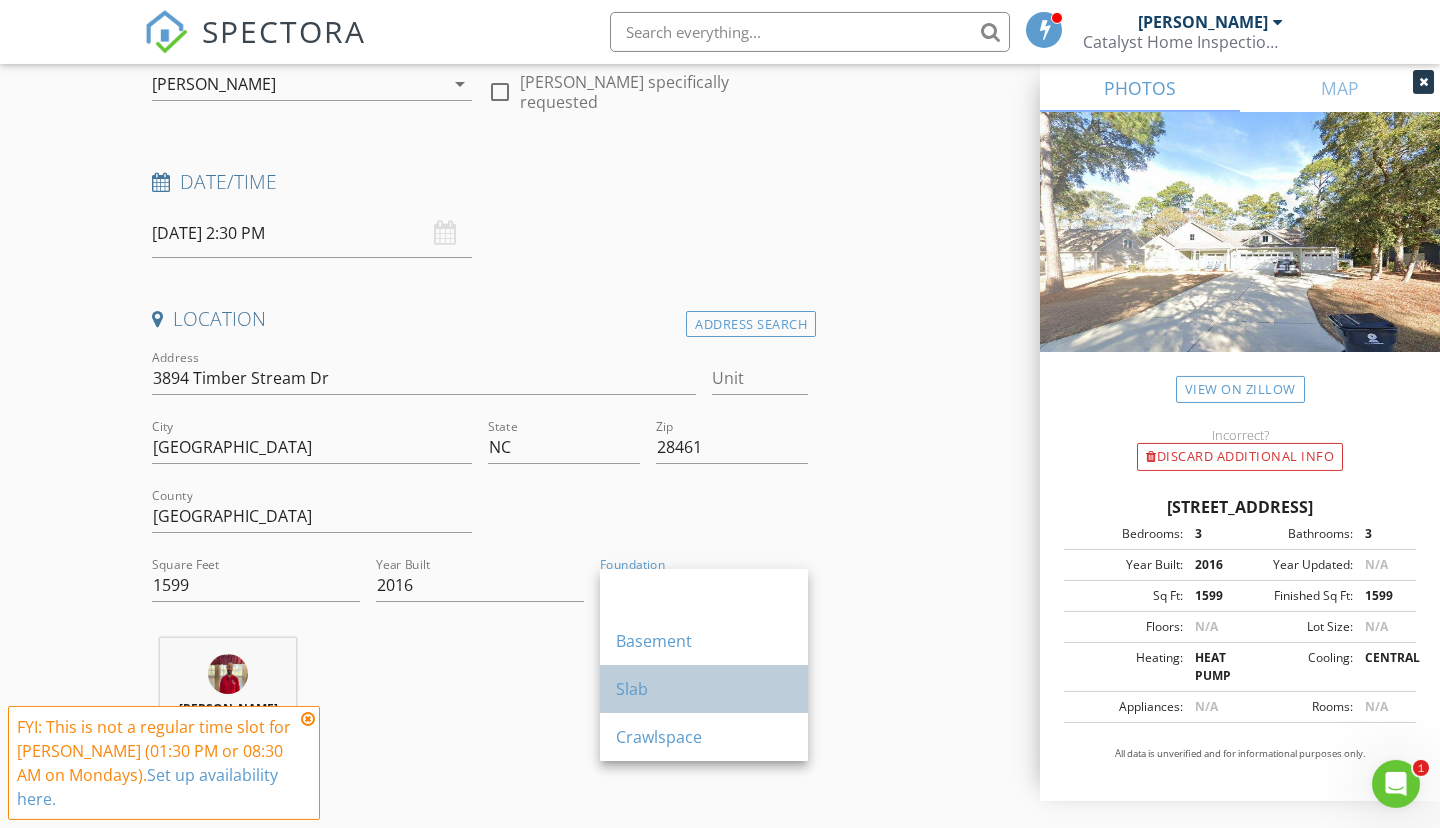 click on "Slab" at bounding box center (704, 689) 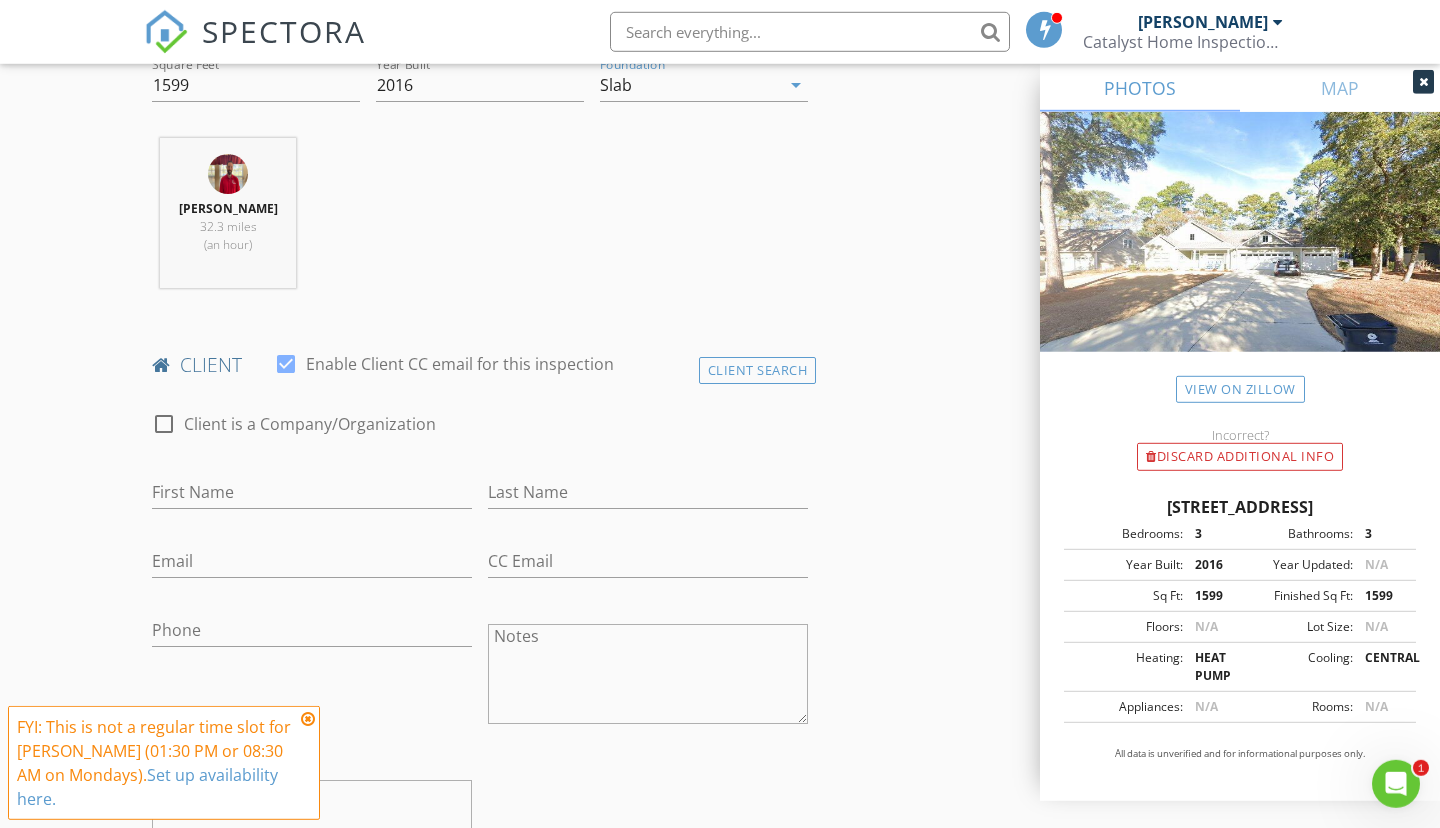 scroll, scrollTop: 722, scrollLeft: 0, axis: vertical 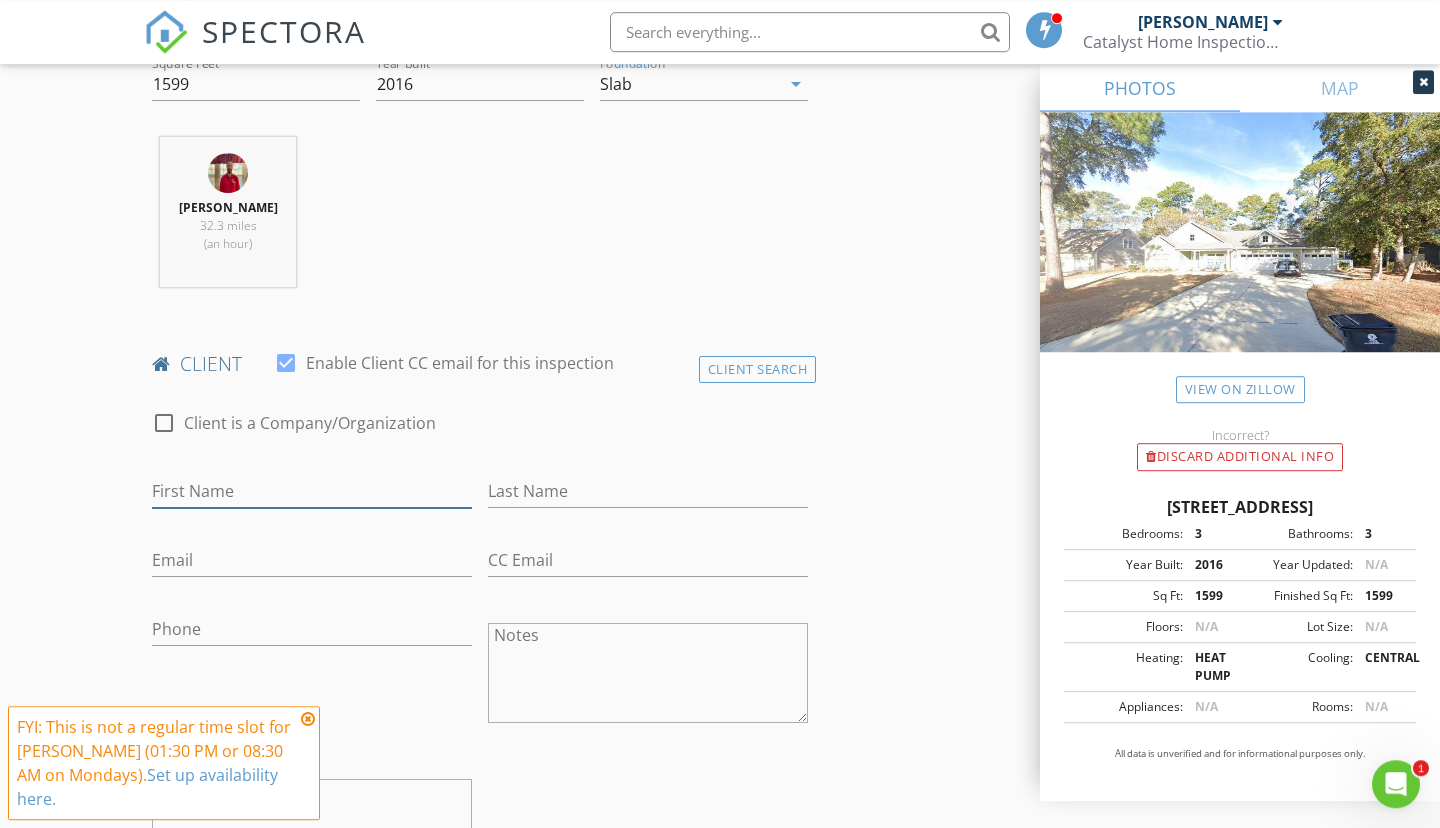 click on "First Name" at bounding box center [312, 491] 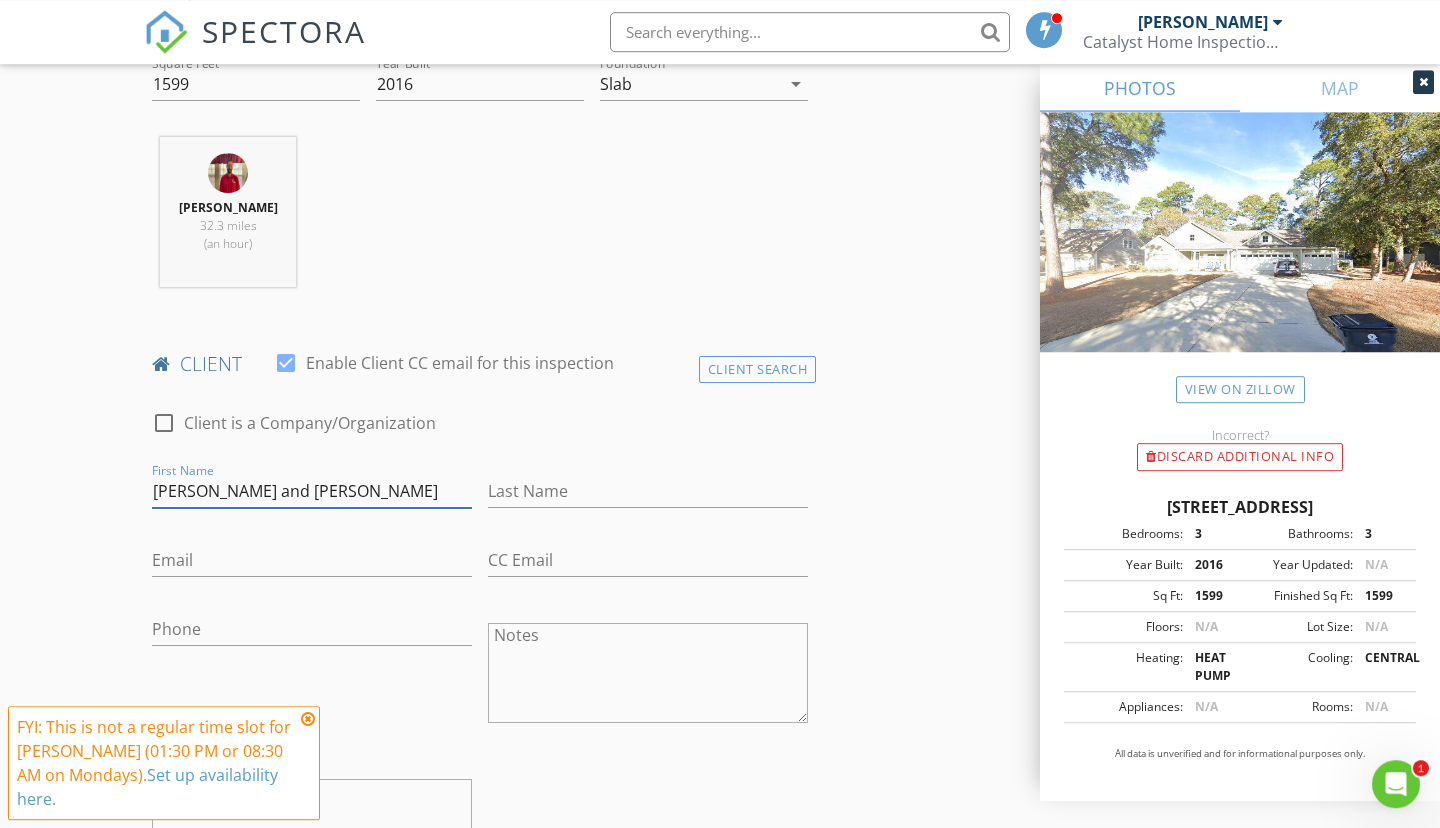 type on "Dominic and Tammy" 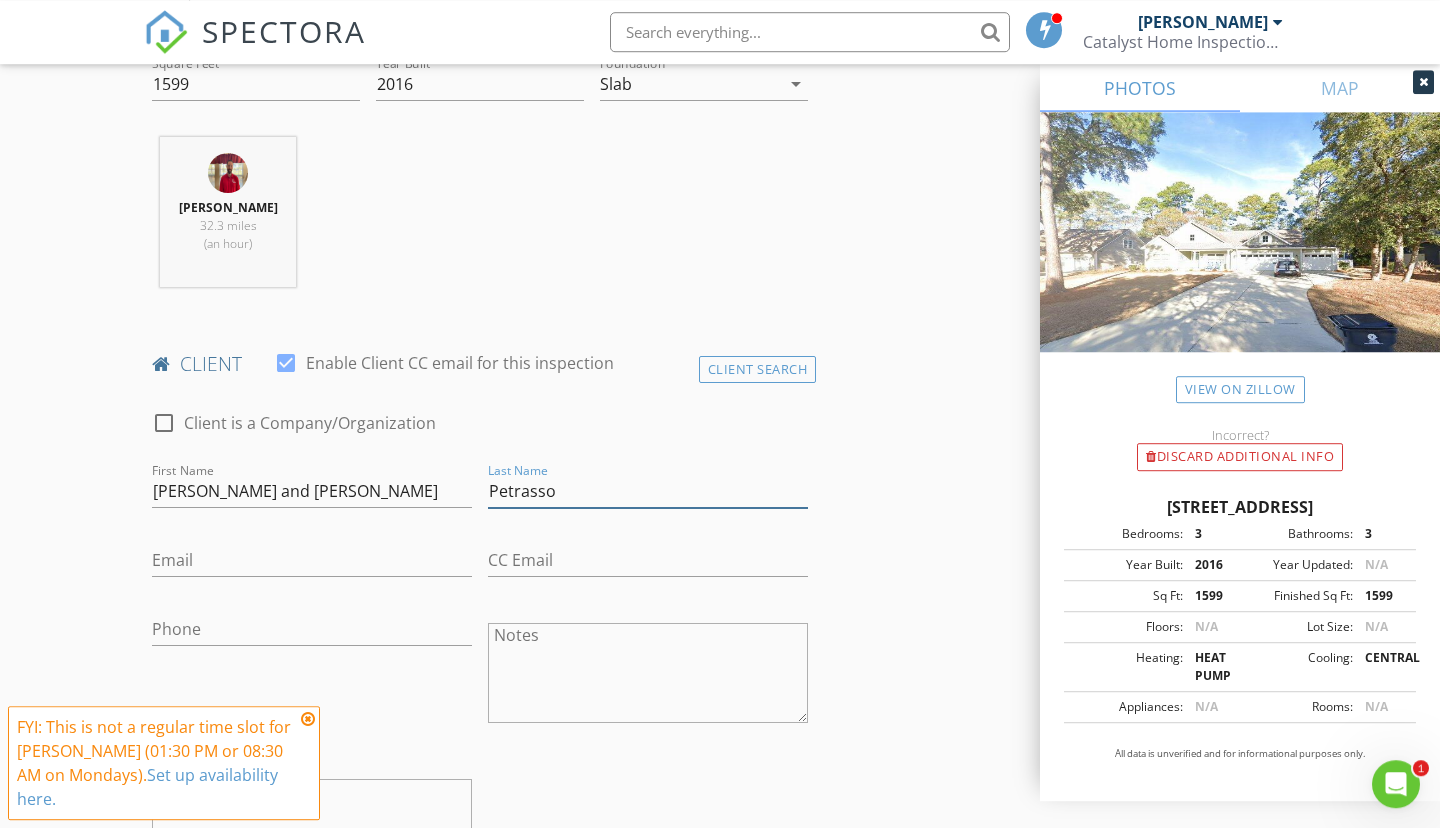 type on "Petrasso" 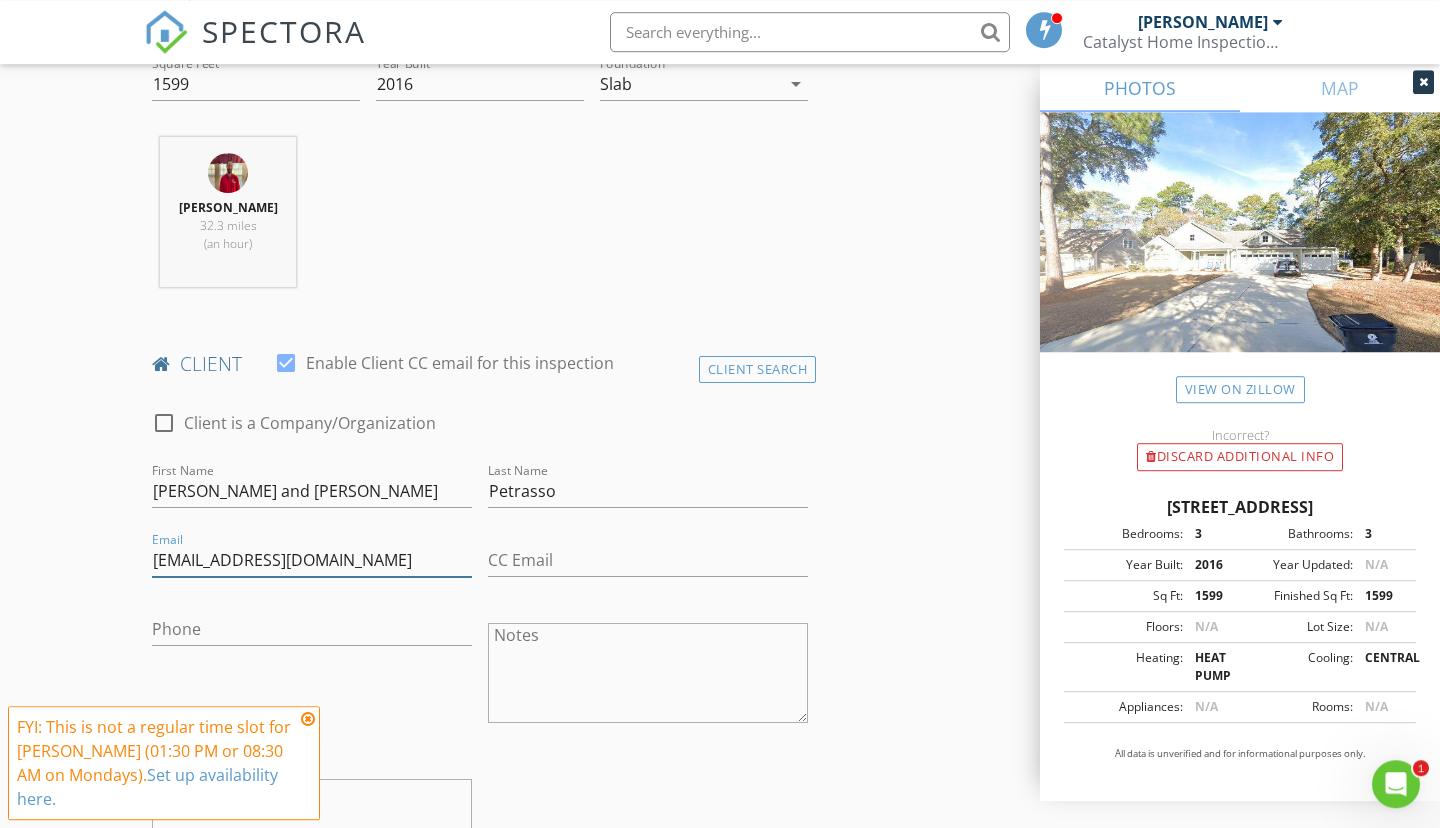 type on "Dominicpetrasso@gmail.com" 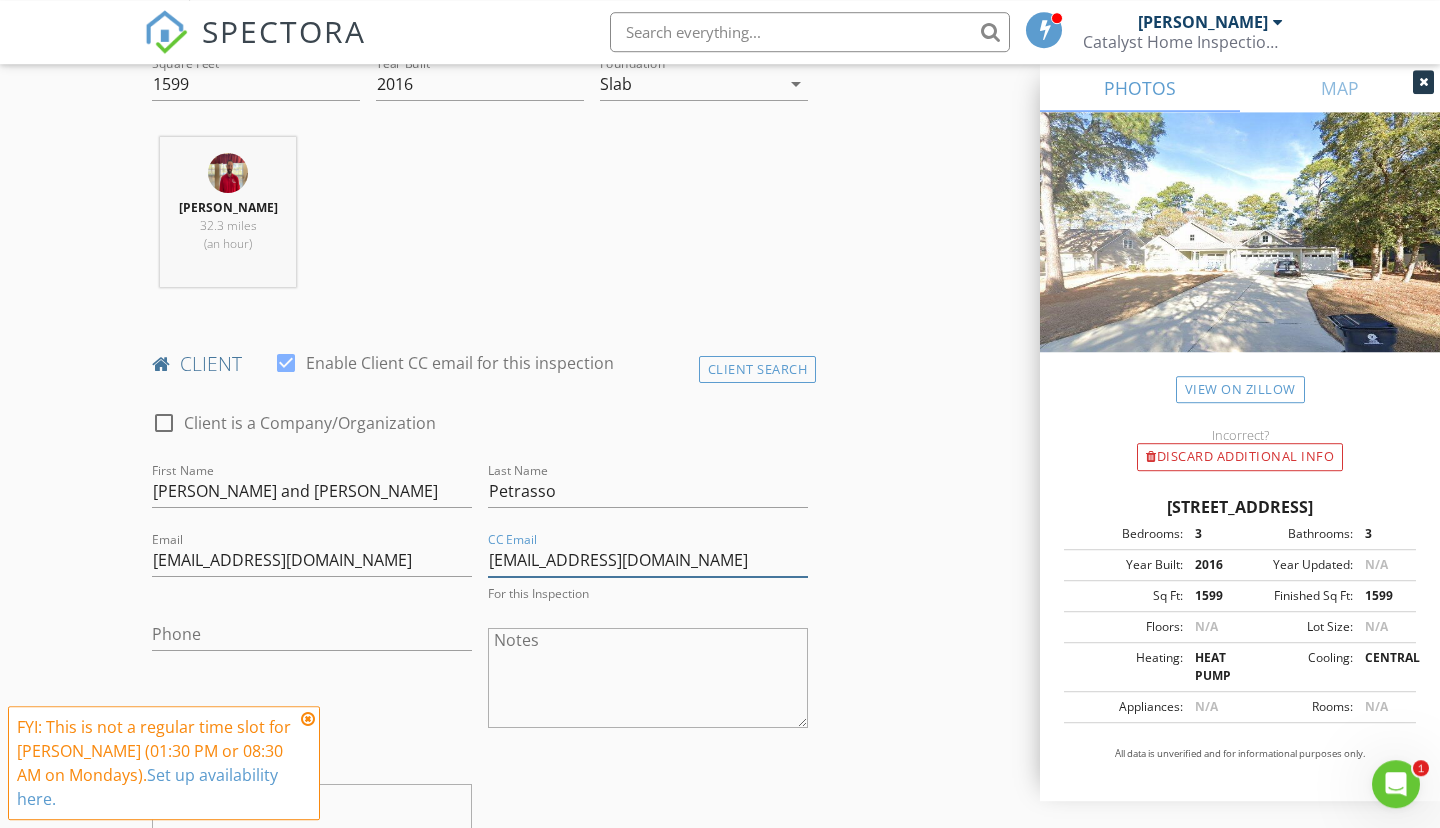 type on "tammypetrasso@gmail.com" 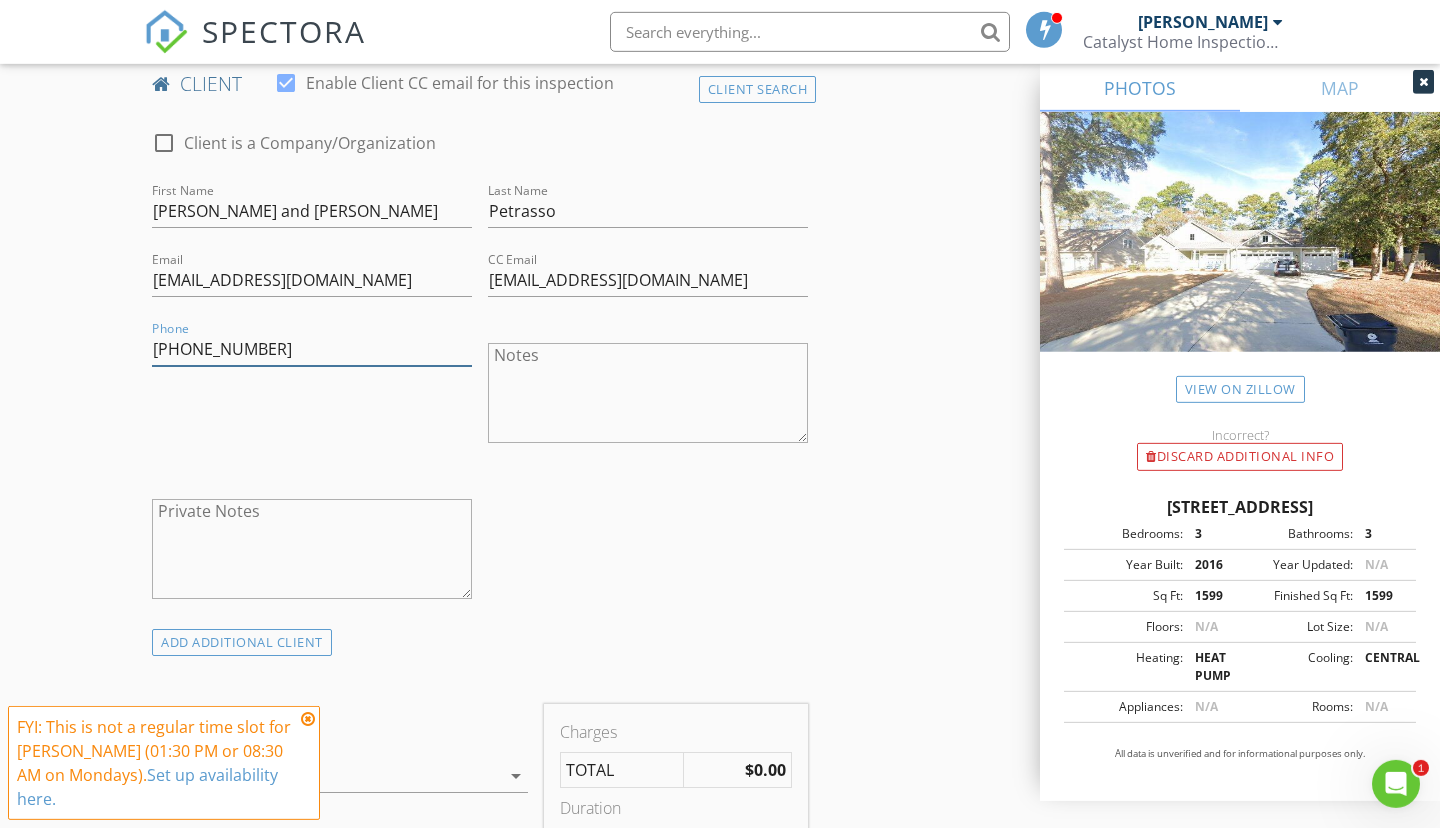 scroll, scrollTop: 1019, scrollLeft: 0, axis: vertical 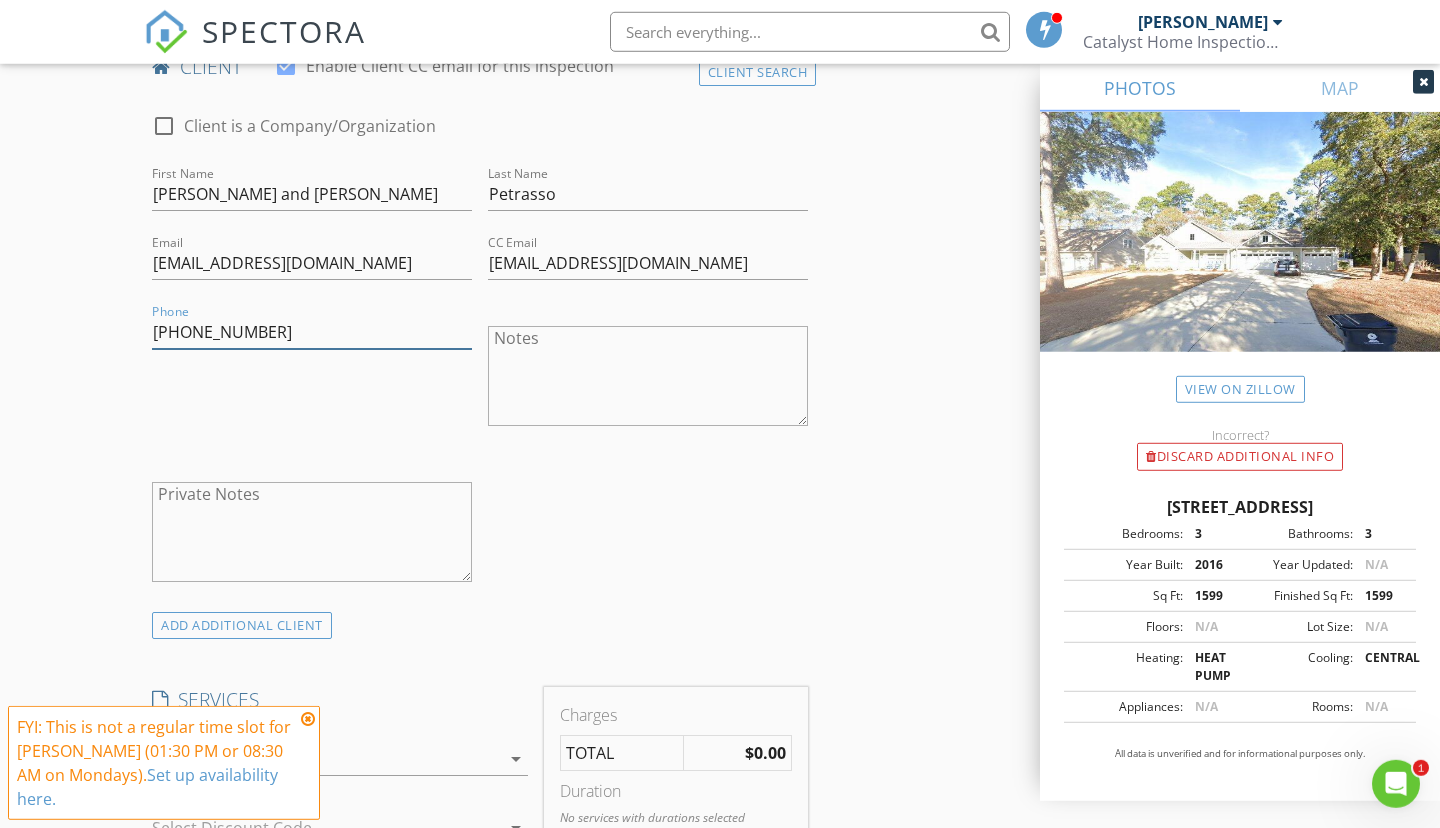 type on "986-208-5883" 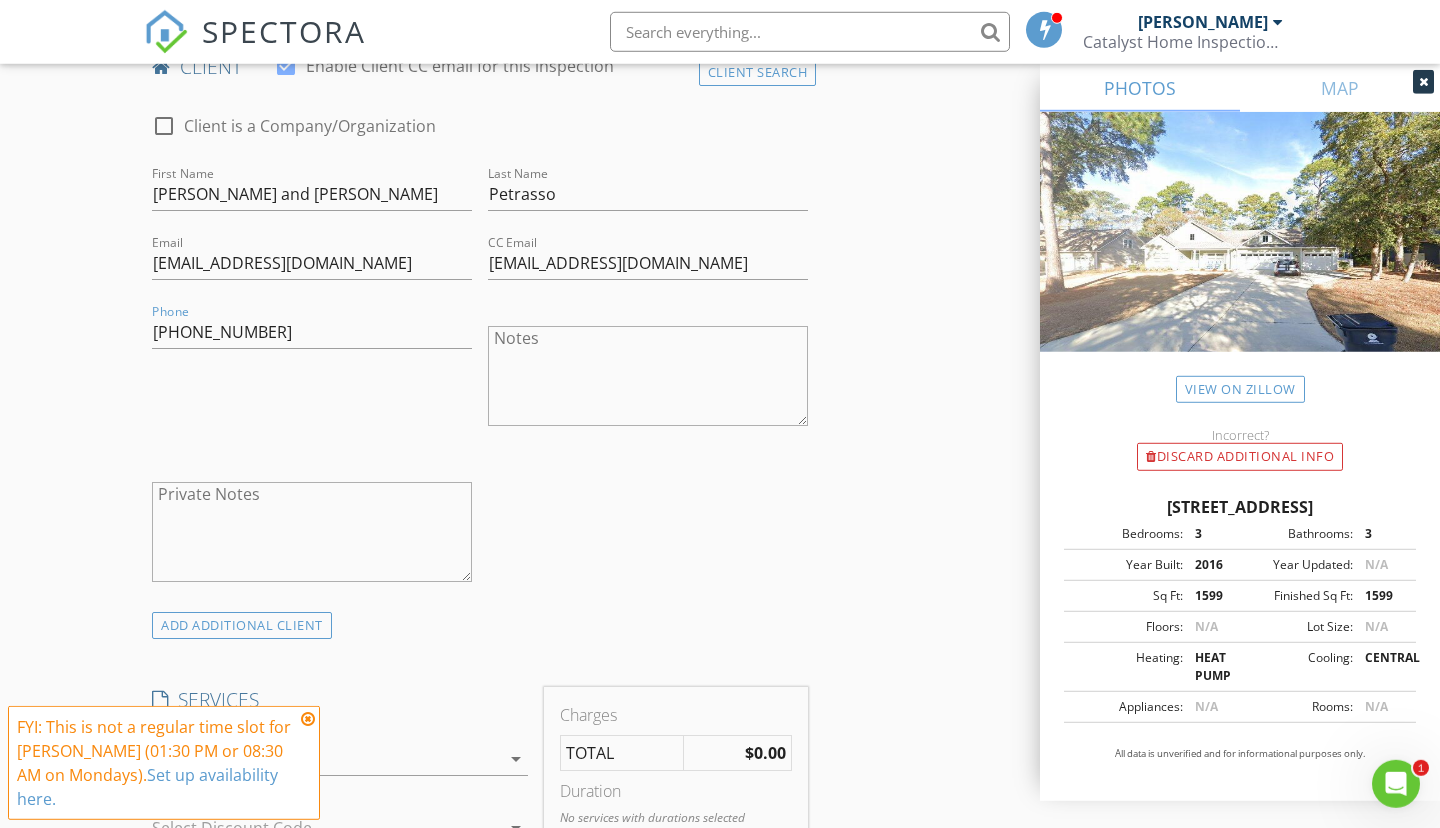click at bounding box center [326, 759] 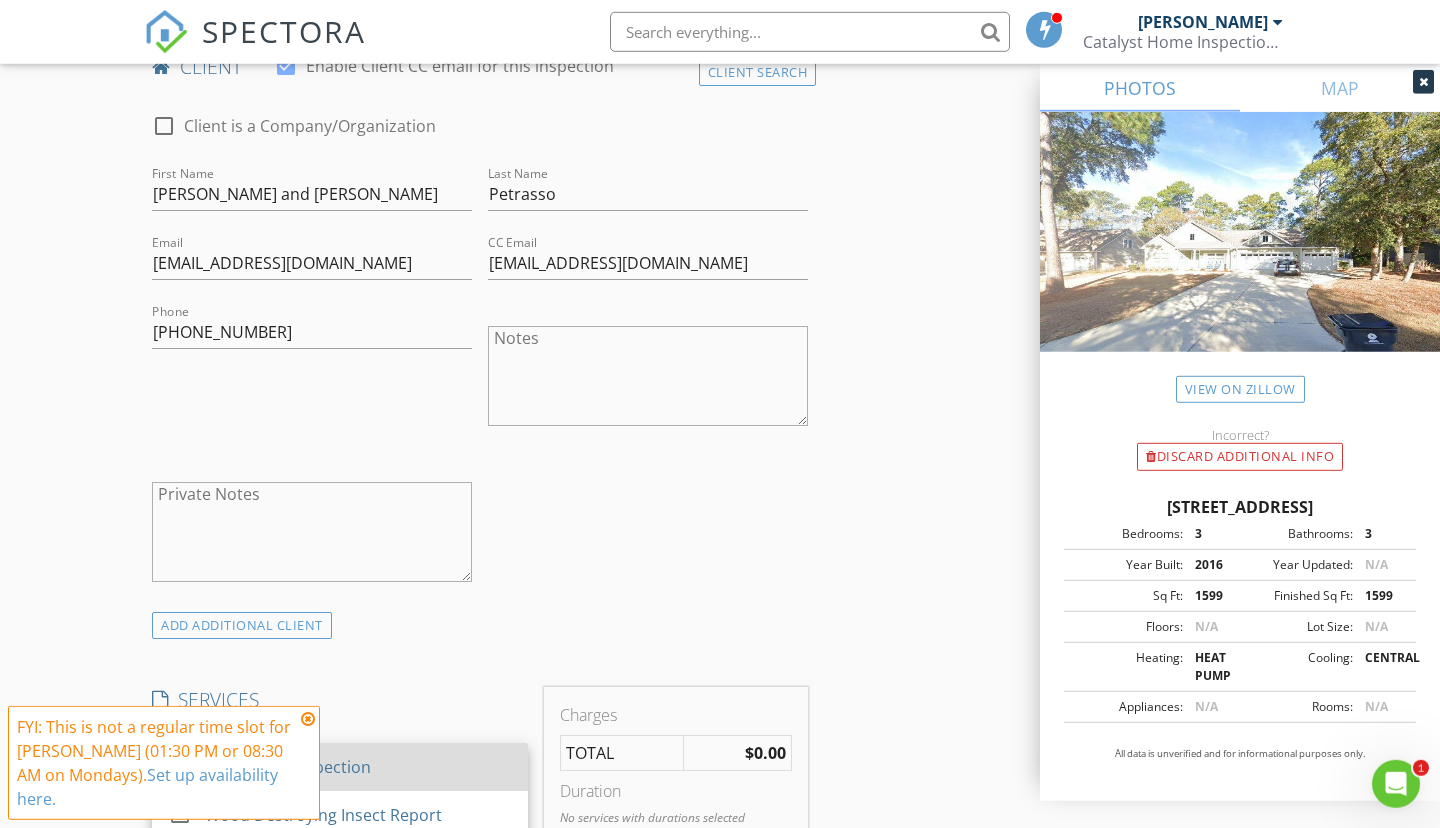 click on "Residential Inspection" at bounding box center (358, 767) 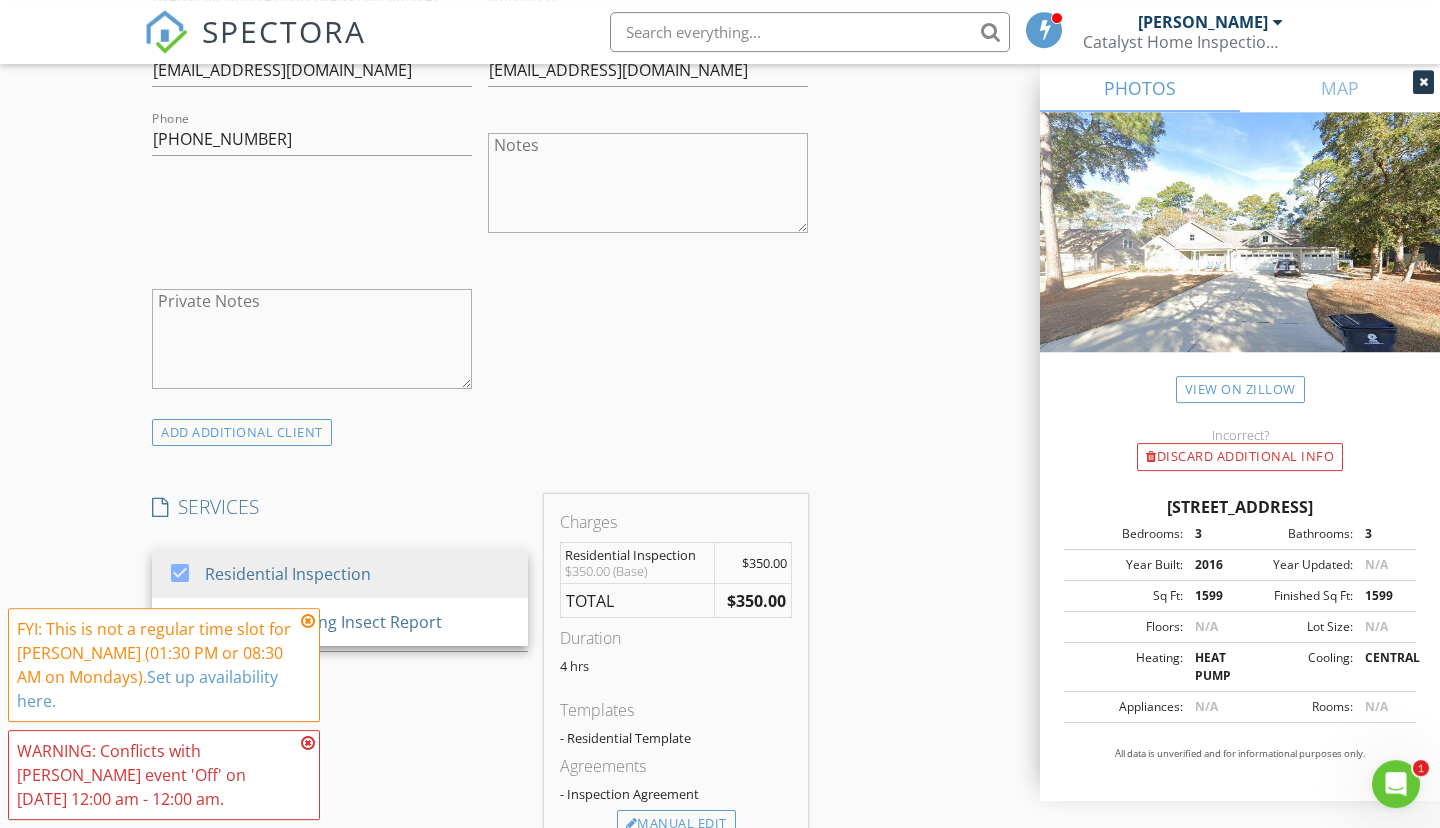 scroll, scrollTop: 1218, scrollLeft: 0, axis: vertical 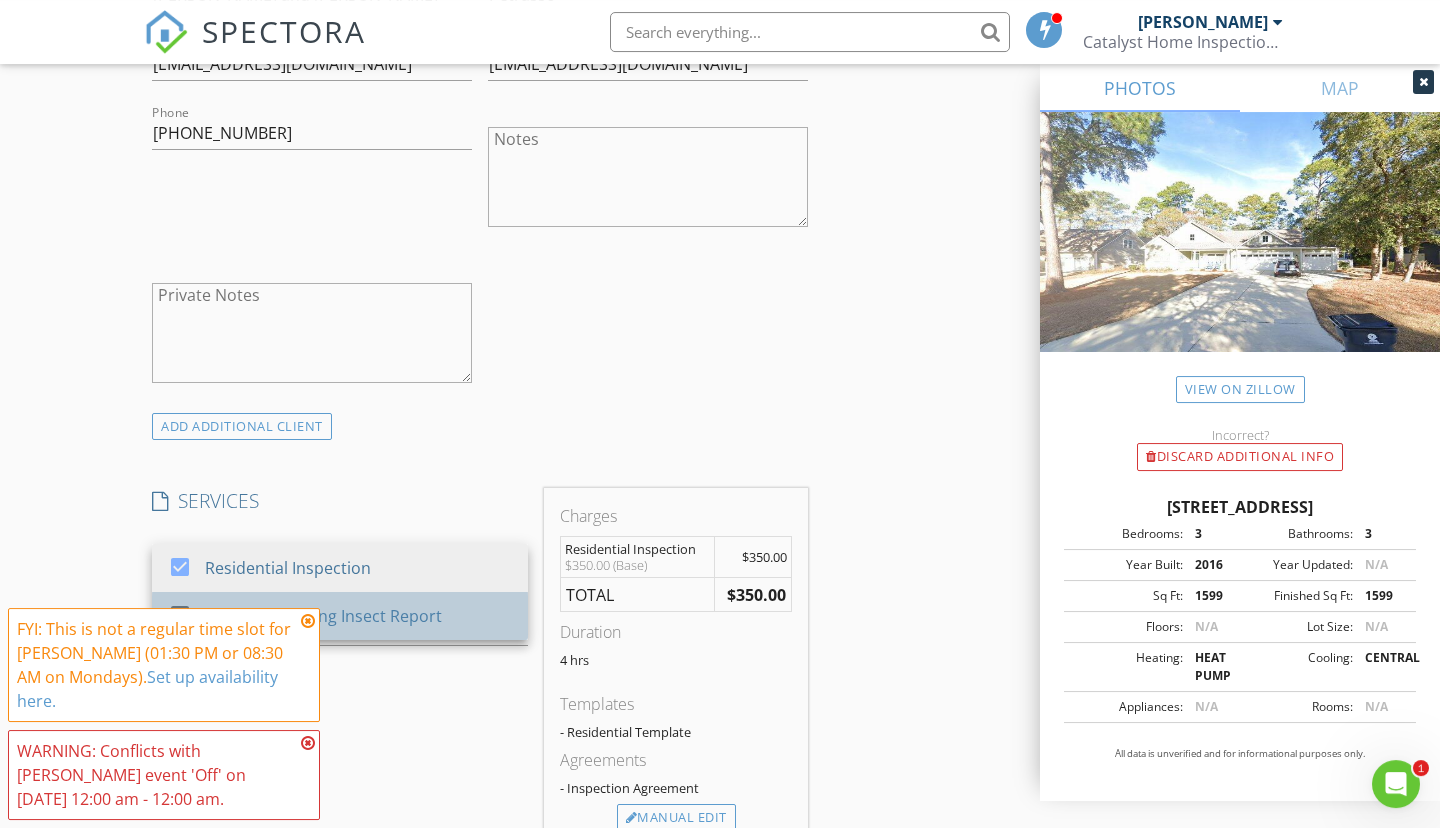 click on "Wood Destroying Insect Report" at bounding box center [358, 616] 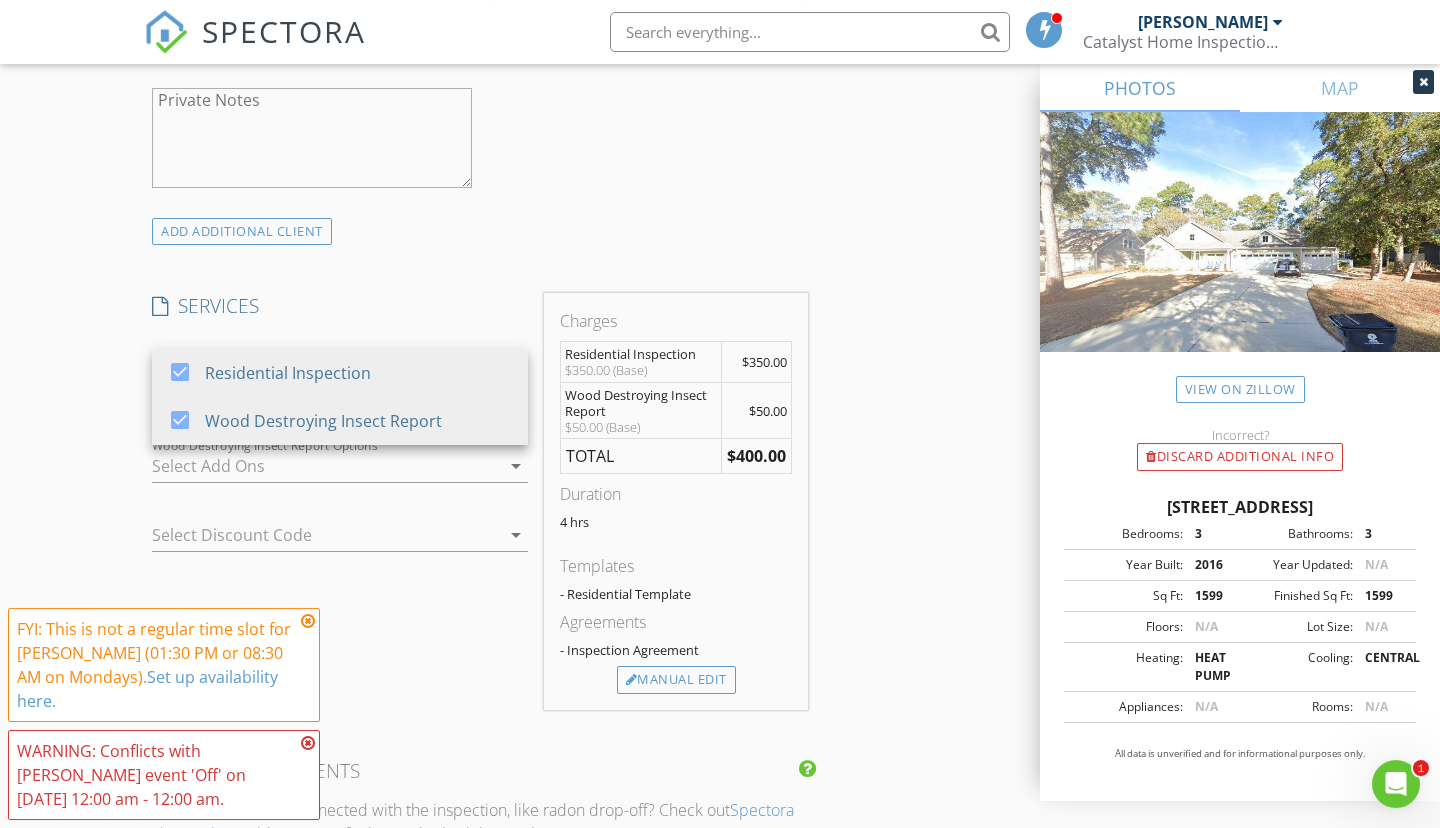 scroll, scrollTop: 1416, scrollLeft: 0, axis: vertical 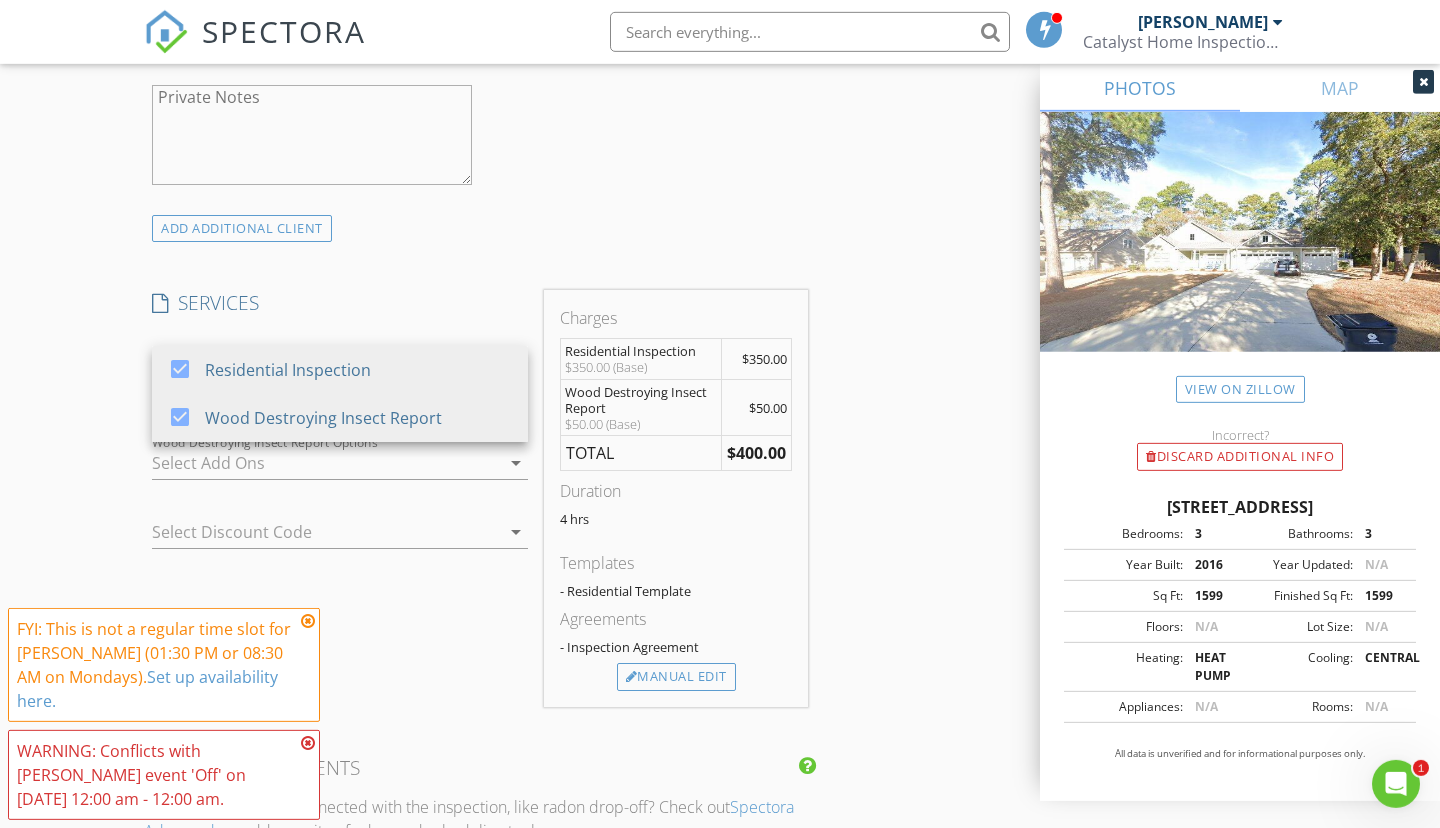 click on "Charges    Residential Inspection
$350.00 (Base)
$350.00 Wood Destroying Insect Report
$50.00 (Base)
$50.00    TOTAL   $400.00    Duration    4 hrs      Templates
- Residential Template
Agreements
- Inspection Agreement
Manual Edit" at bounding box center [676, 498] 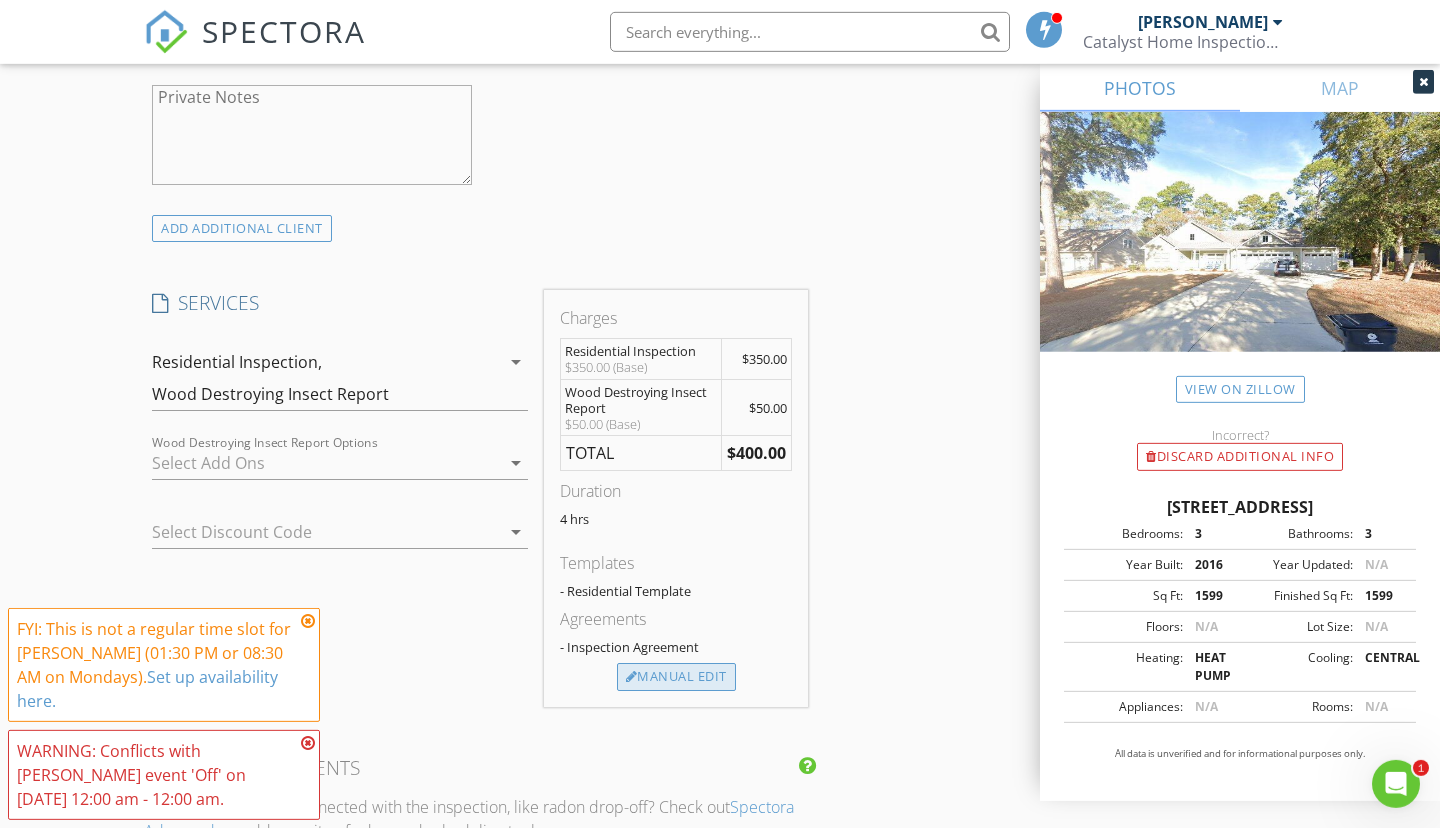 click on "Manual Edit" at bounding box center [676, 677] 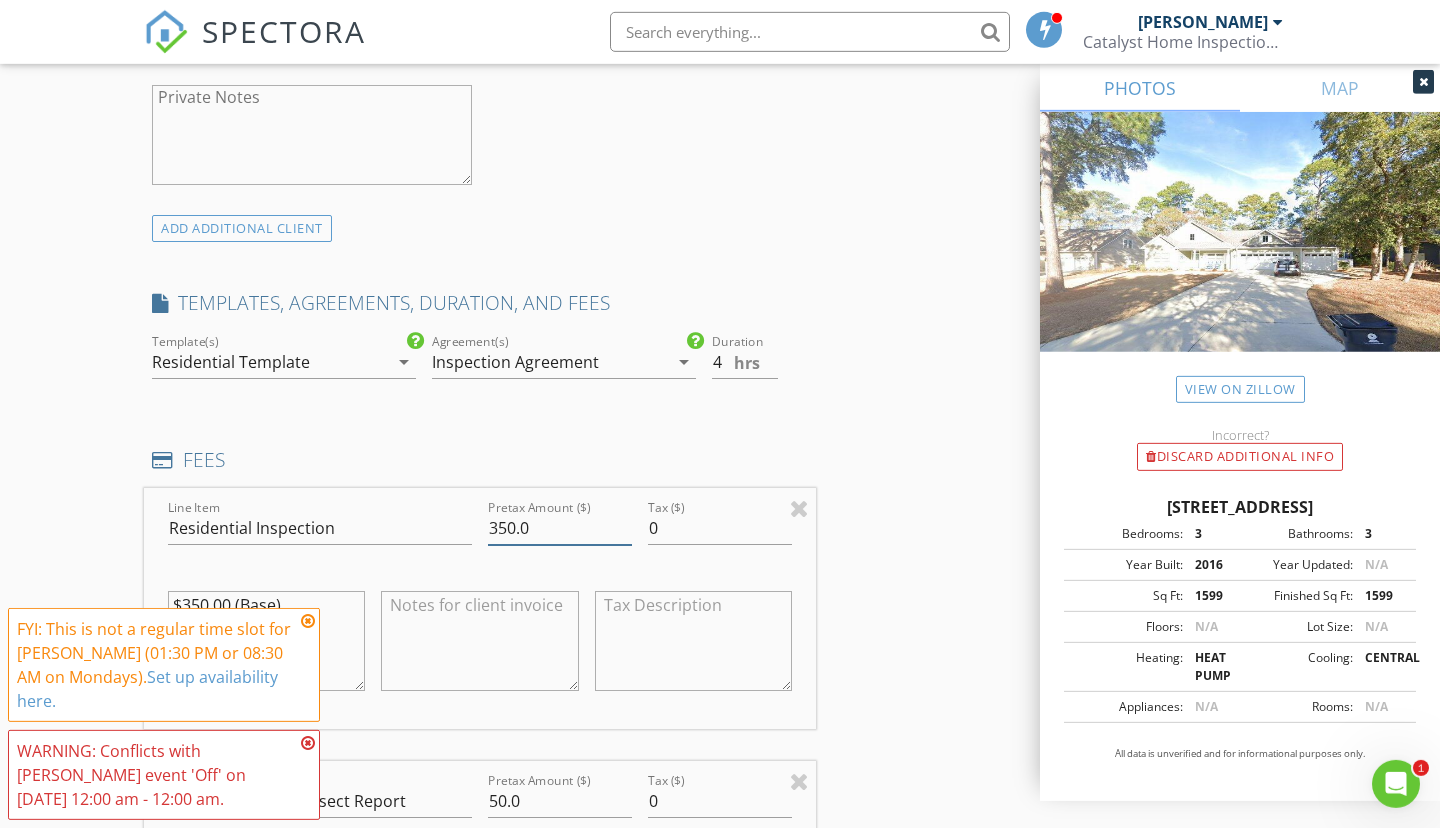 click on "350.0" at bounding box center (560, 528) 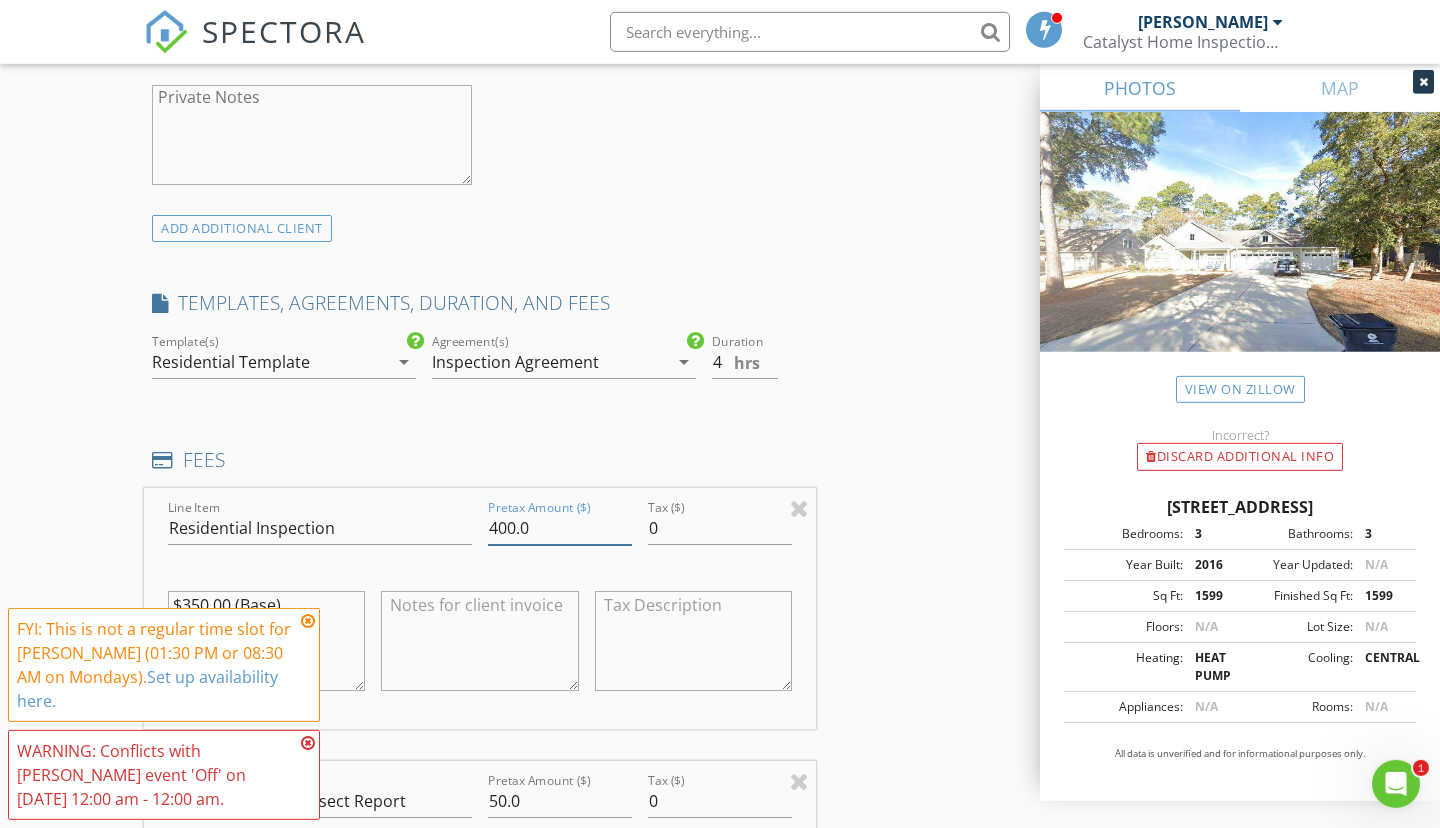 scroll, scrollTop: 1456, scrollLeft: 0, axis: vertical 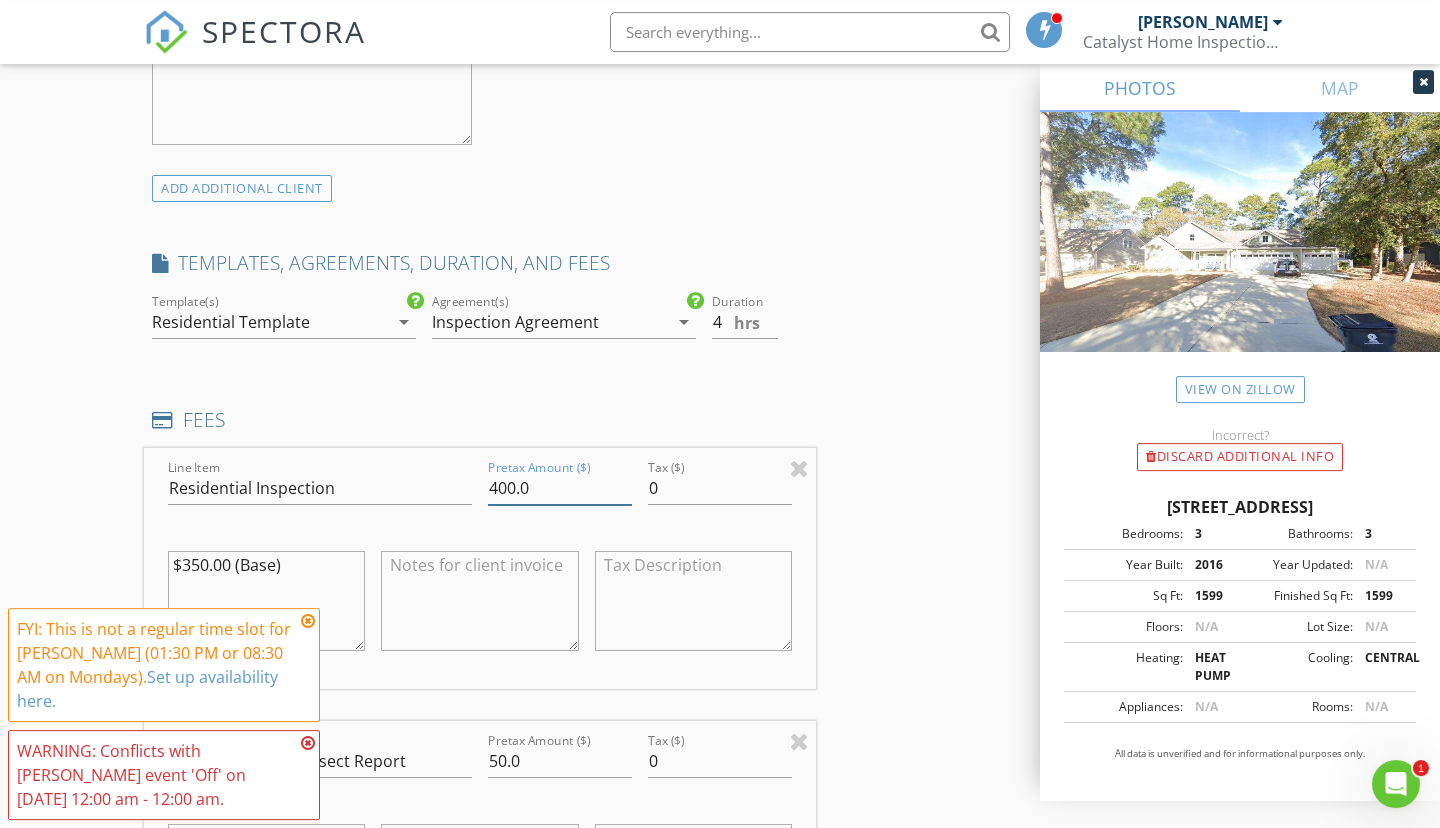 type on "400.0" 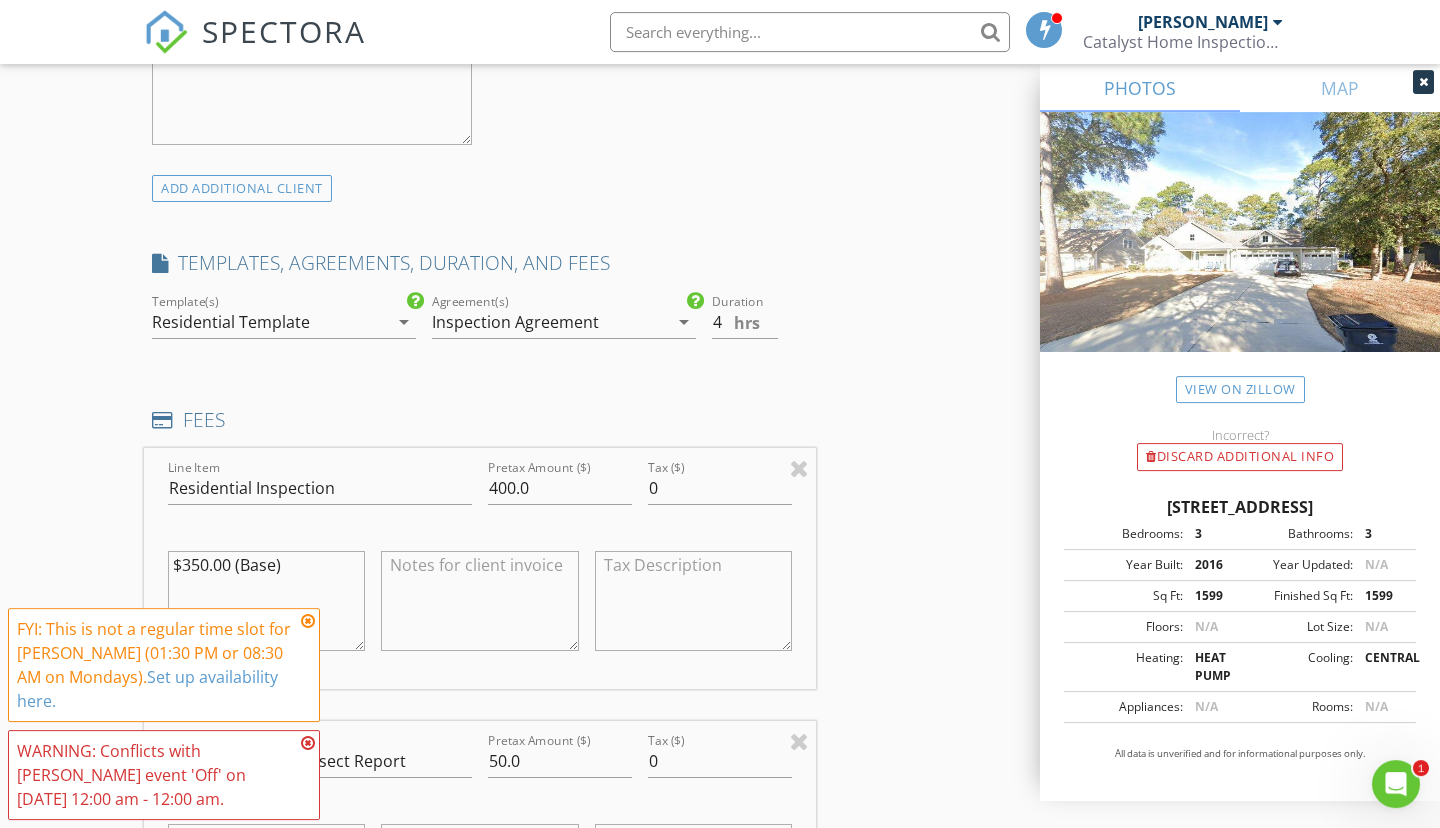 click on "$350.00 (Base)" at bounding box center [266, 601] 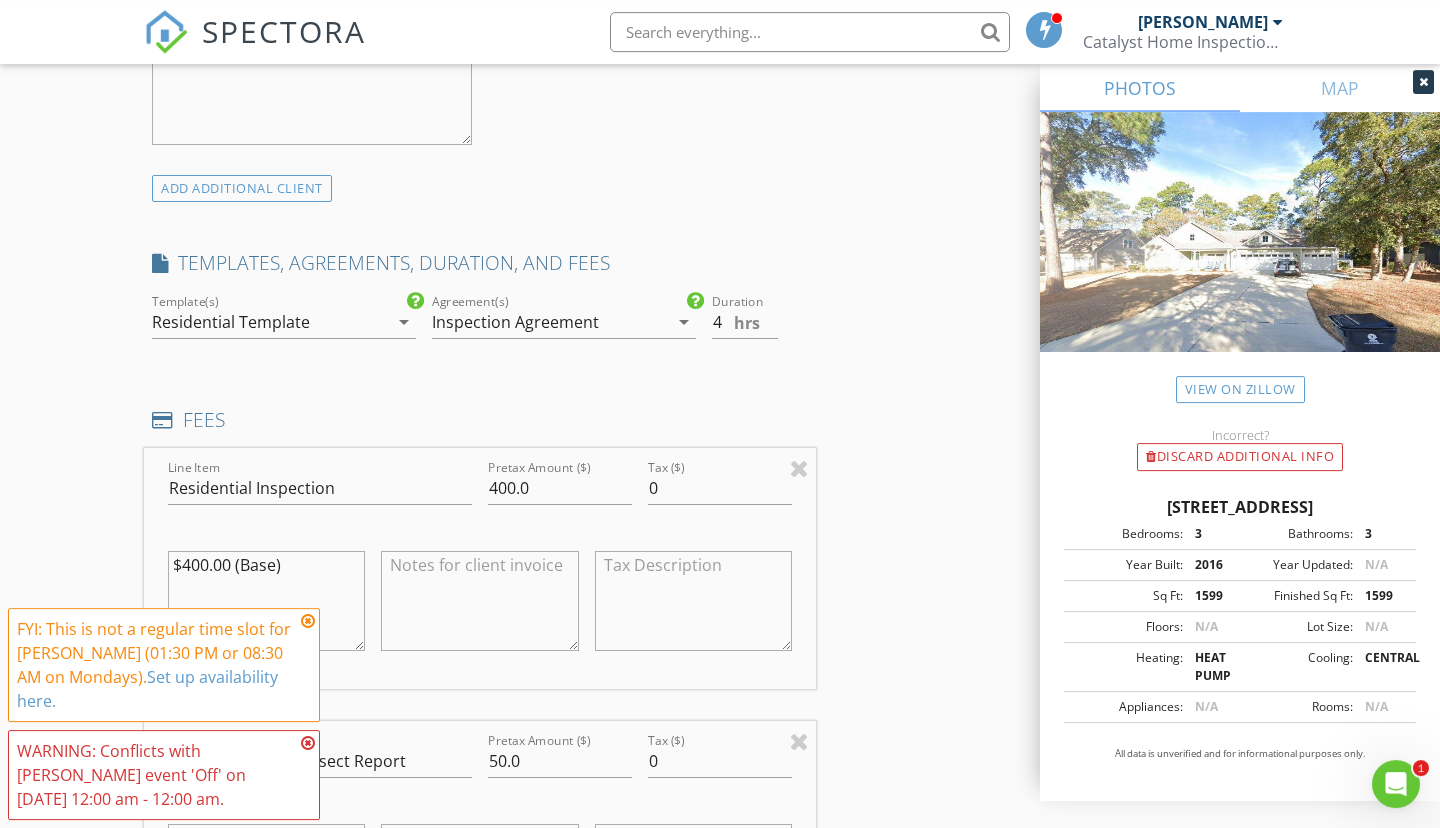 type on "$400.00 (Base)" 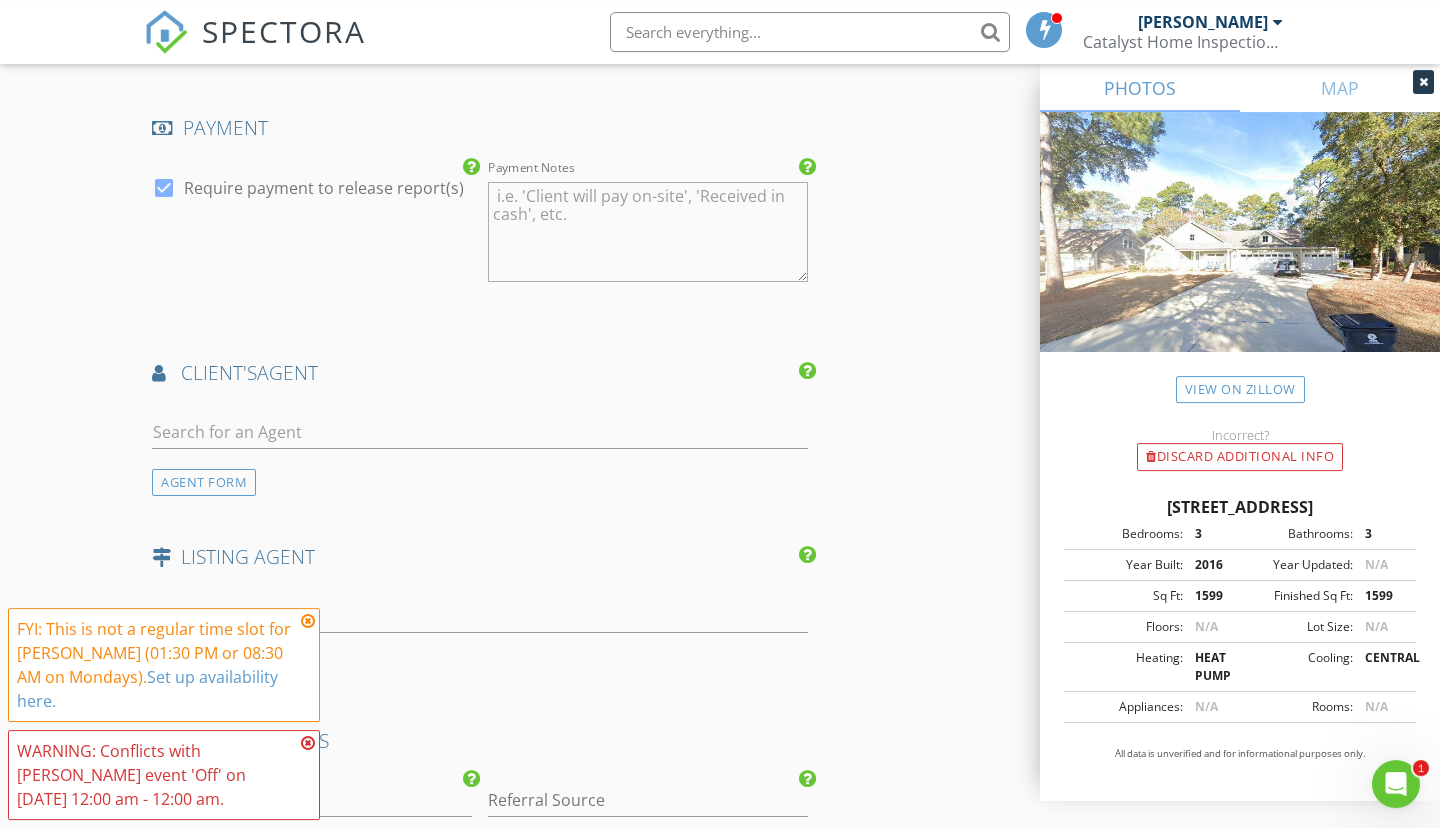 scroll, scrollTop: 2629, scrollLeft: 0, axis: vertical 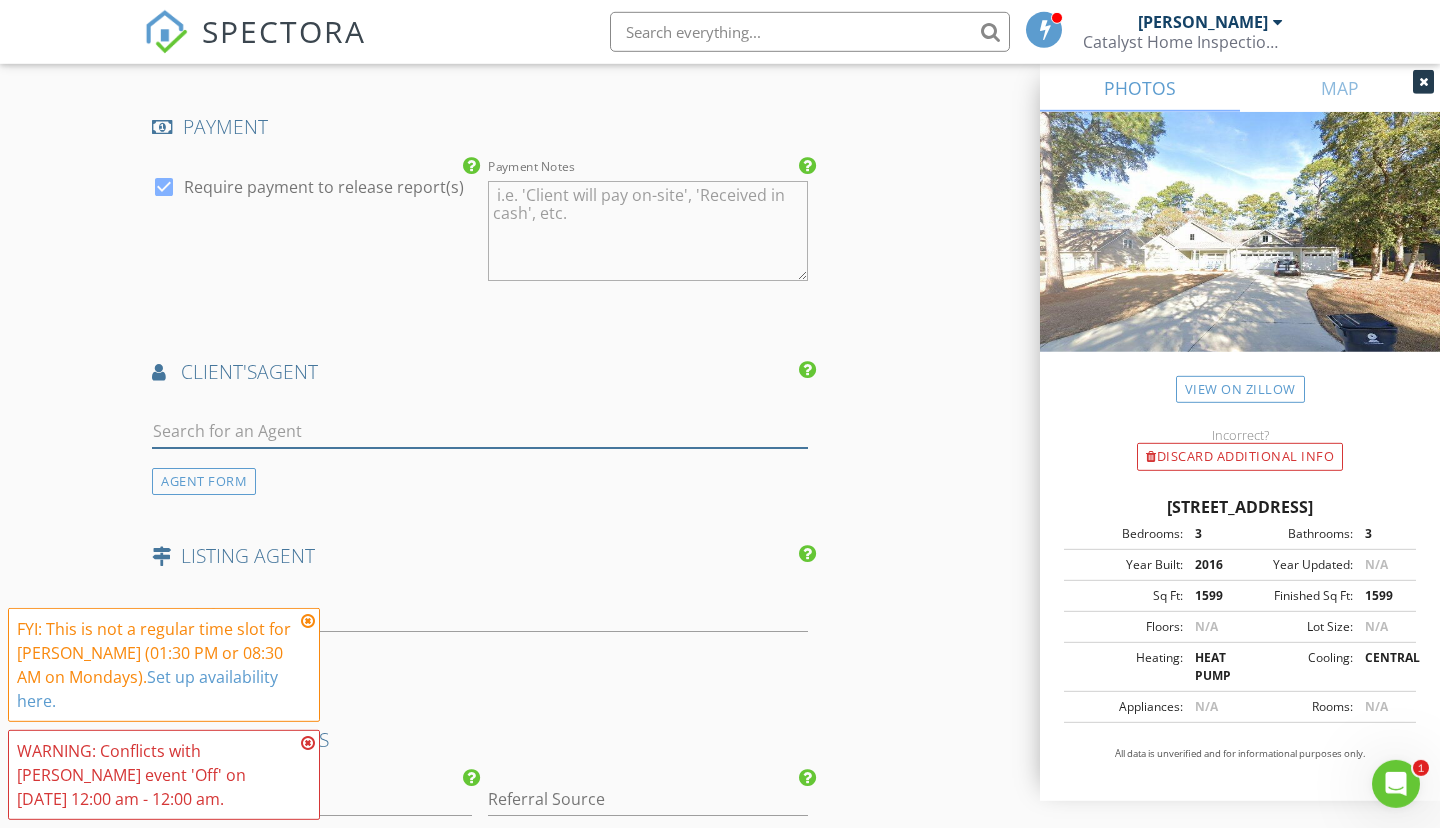 click at bounding box center [480, 431] 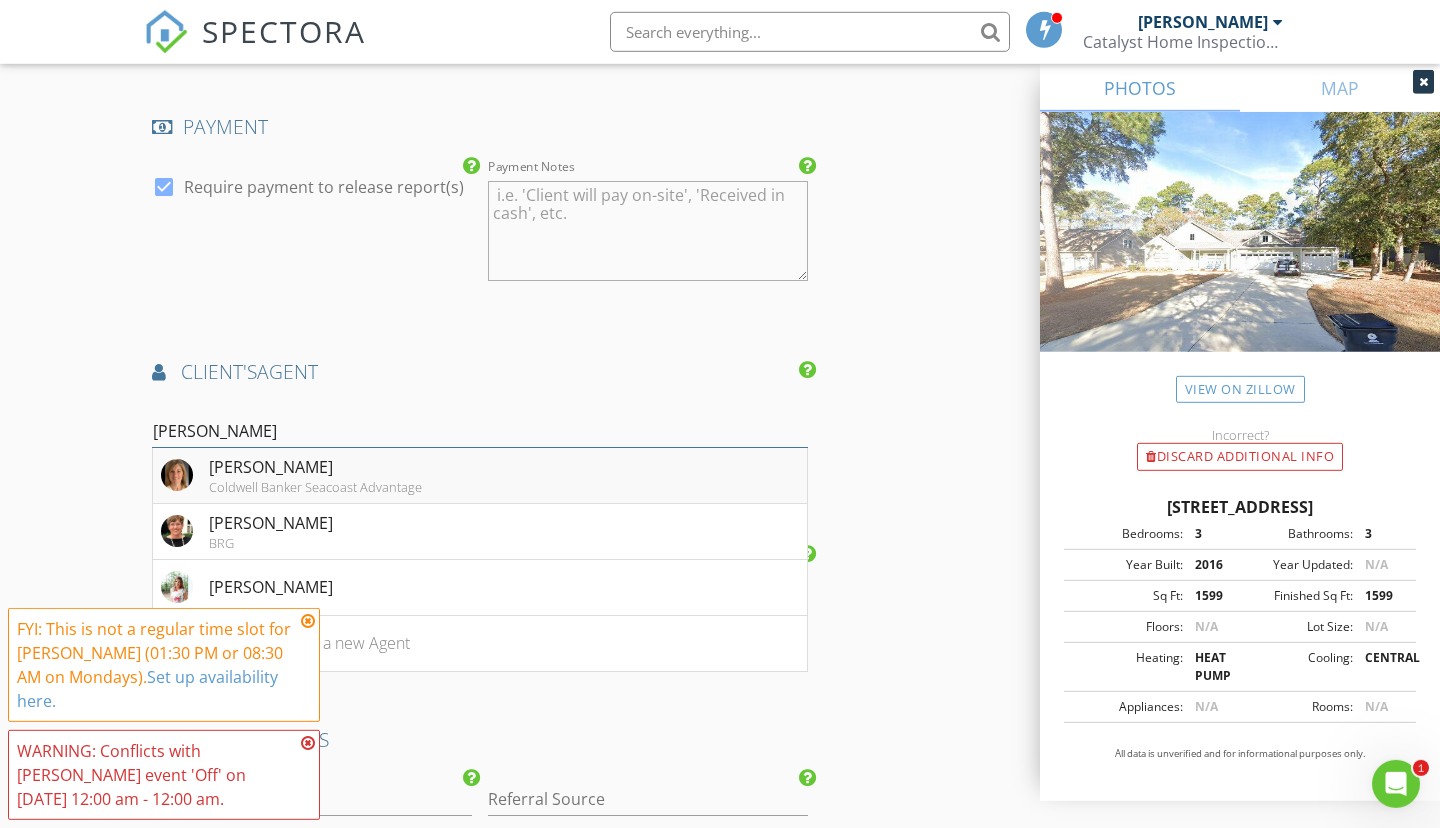 type on "Kris" 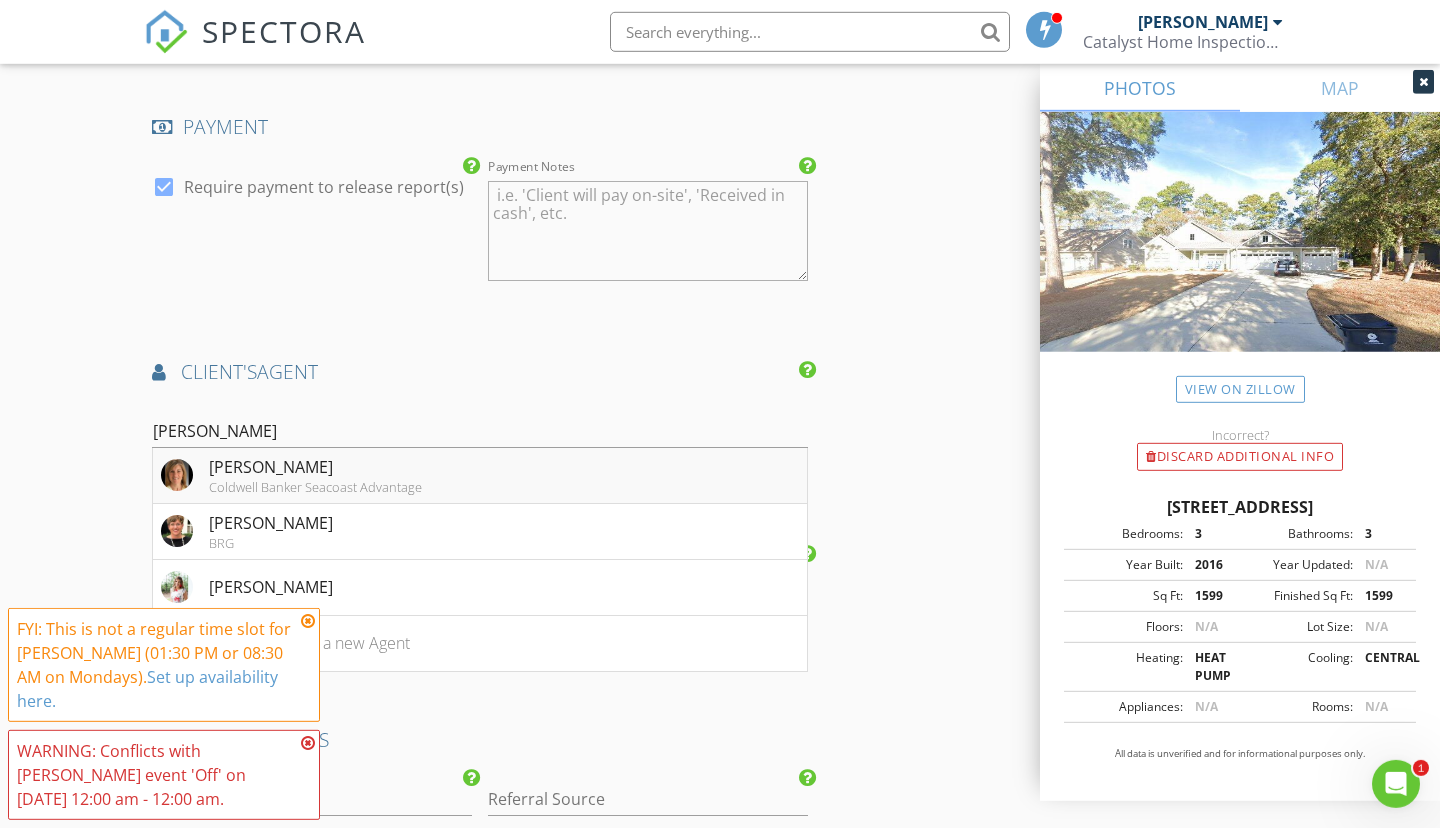 click on "Kristin Aroner" at bounding box center (315, 467) 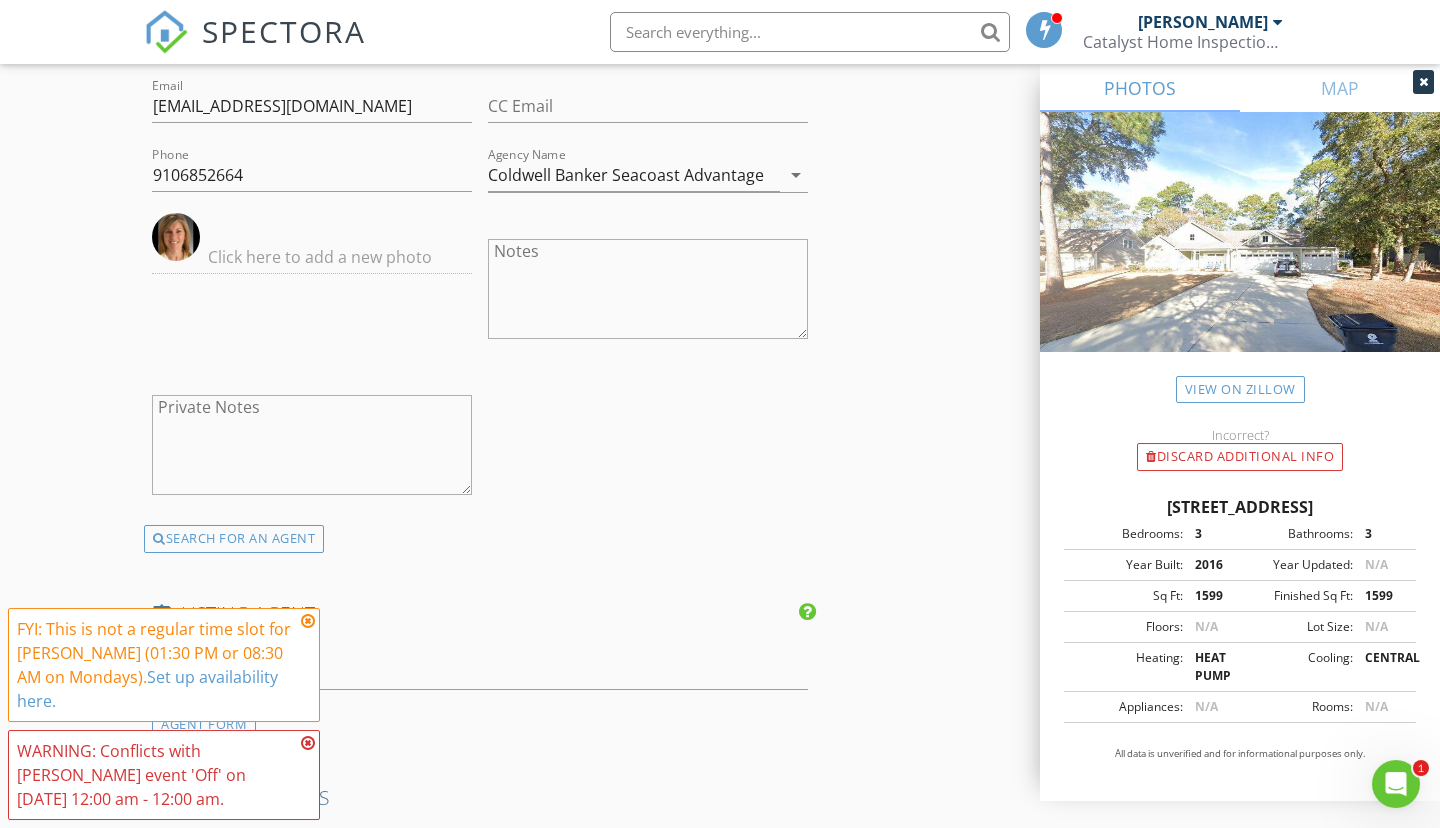scroll, scrollTop: 3033, scrollLeft: 0, axis: vertical 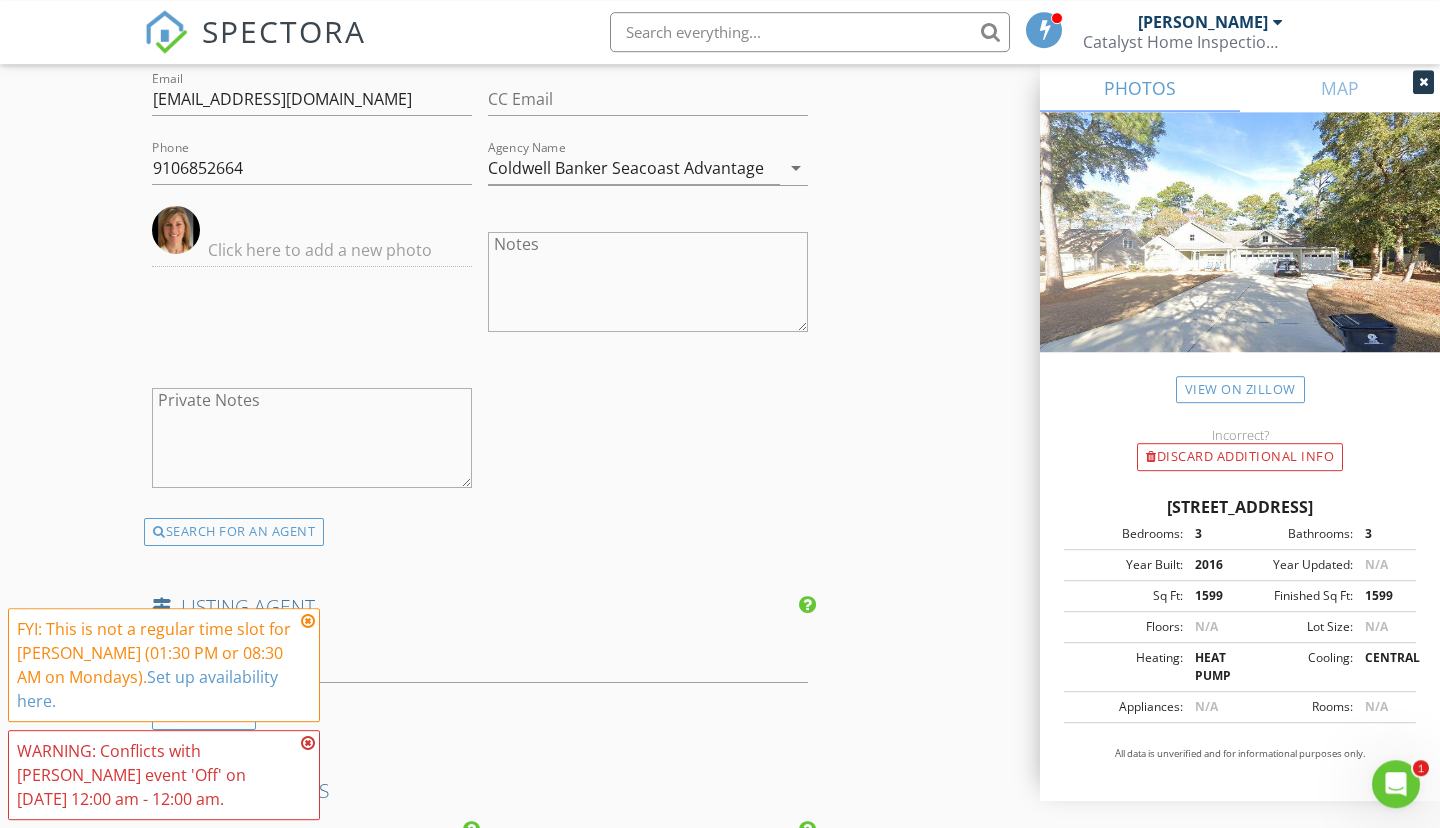 click at bounding box center [308, 621] 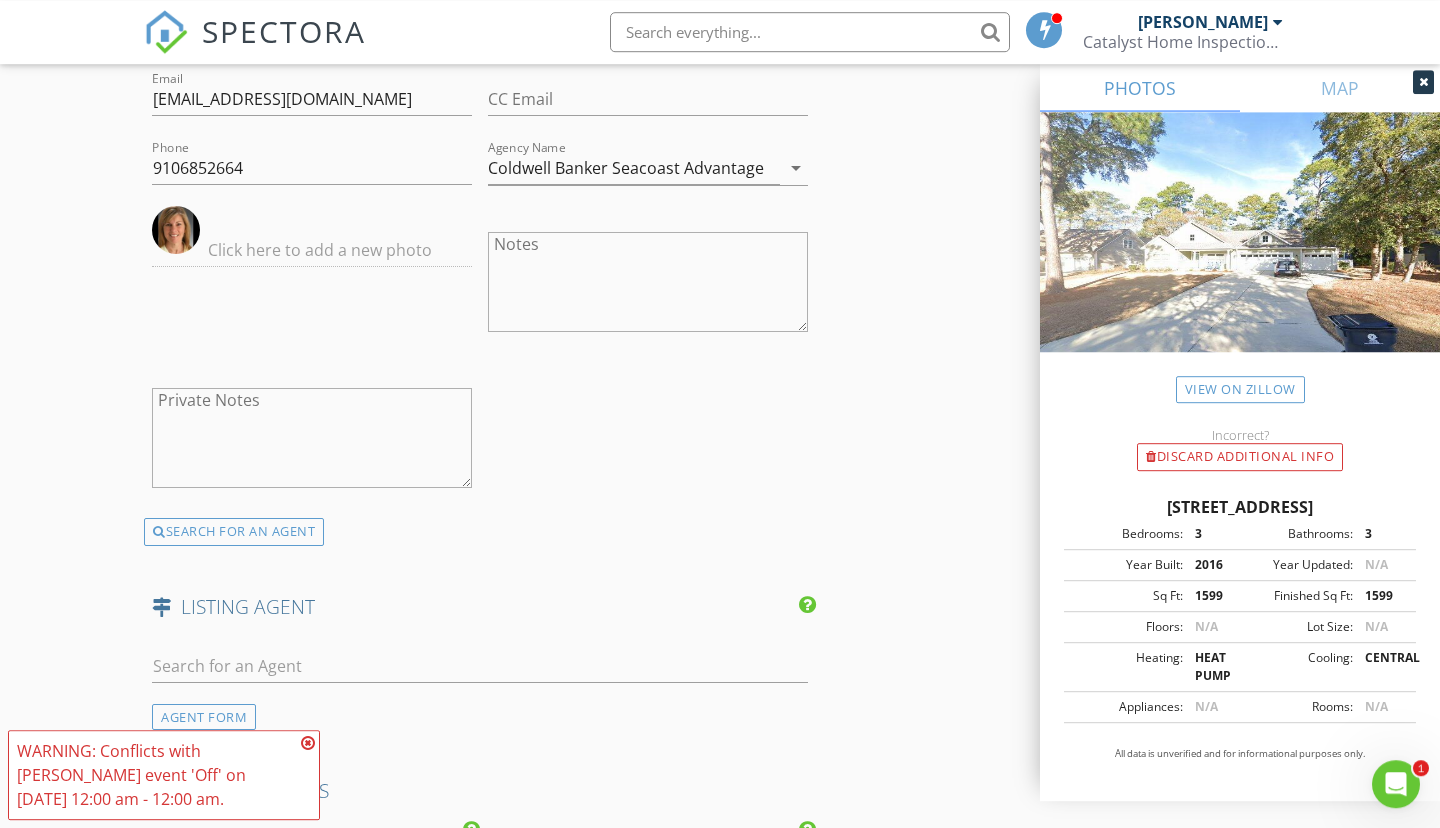 click at bounding box center (308, 743) 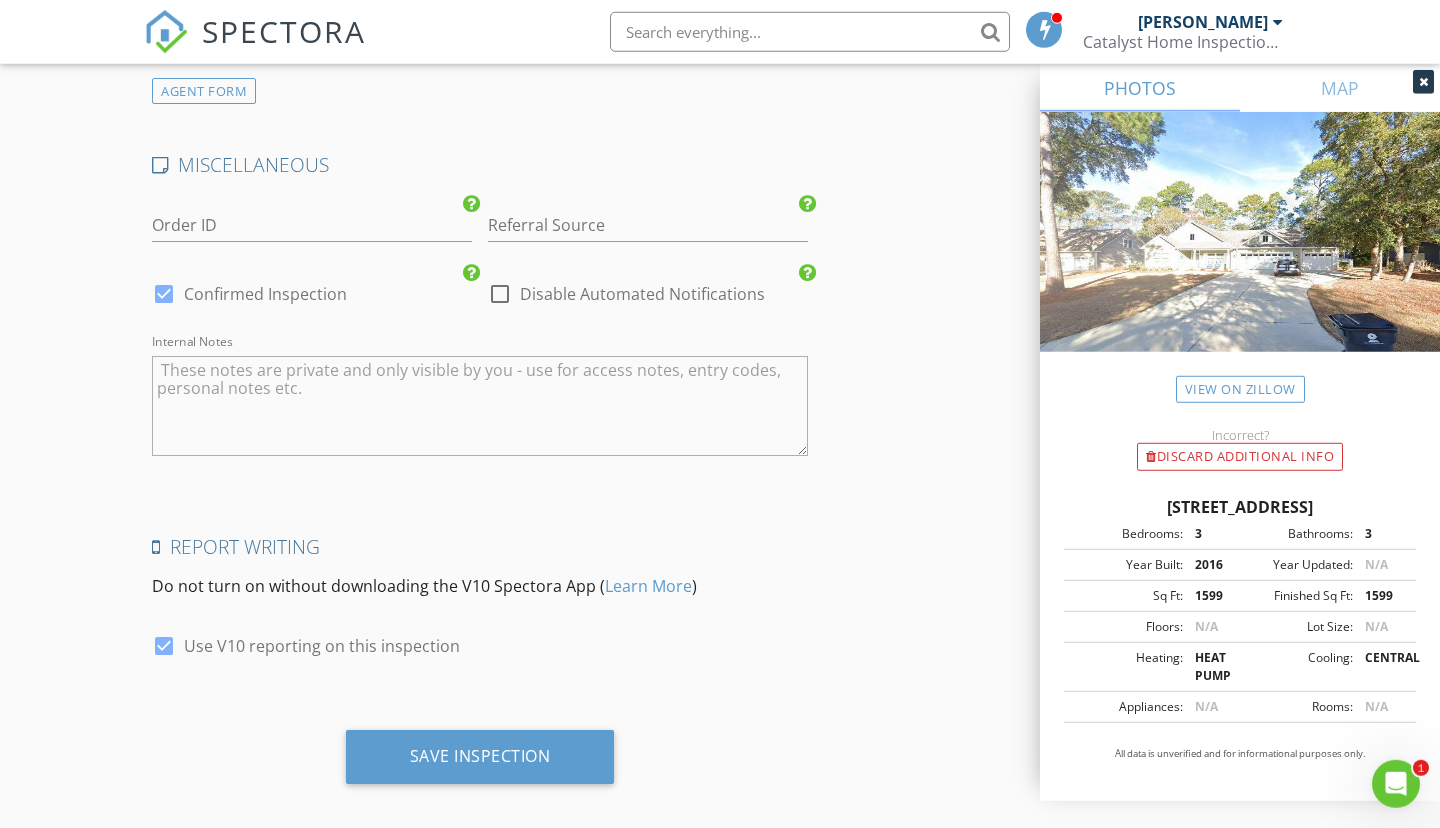 scroll, scrollTop: 3678, scrollLeft: 0, axis: vertical 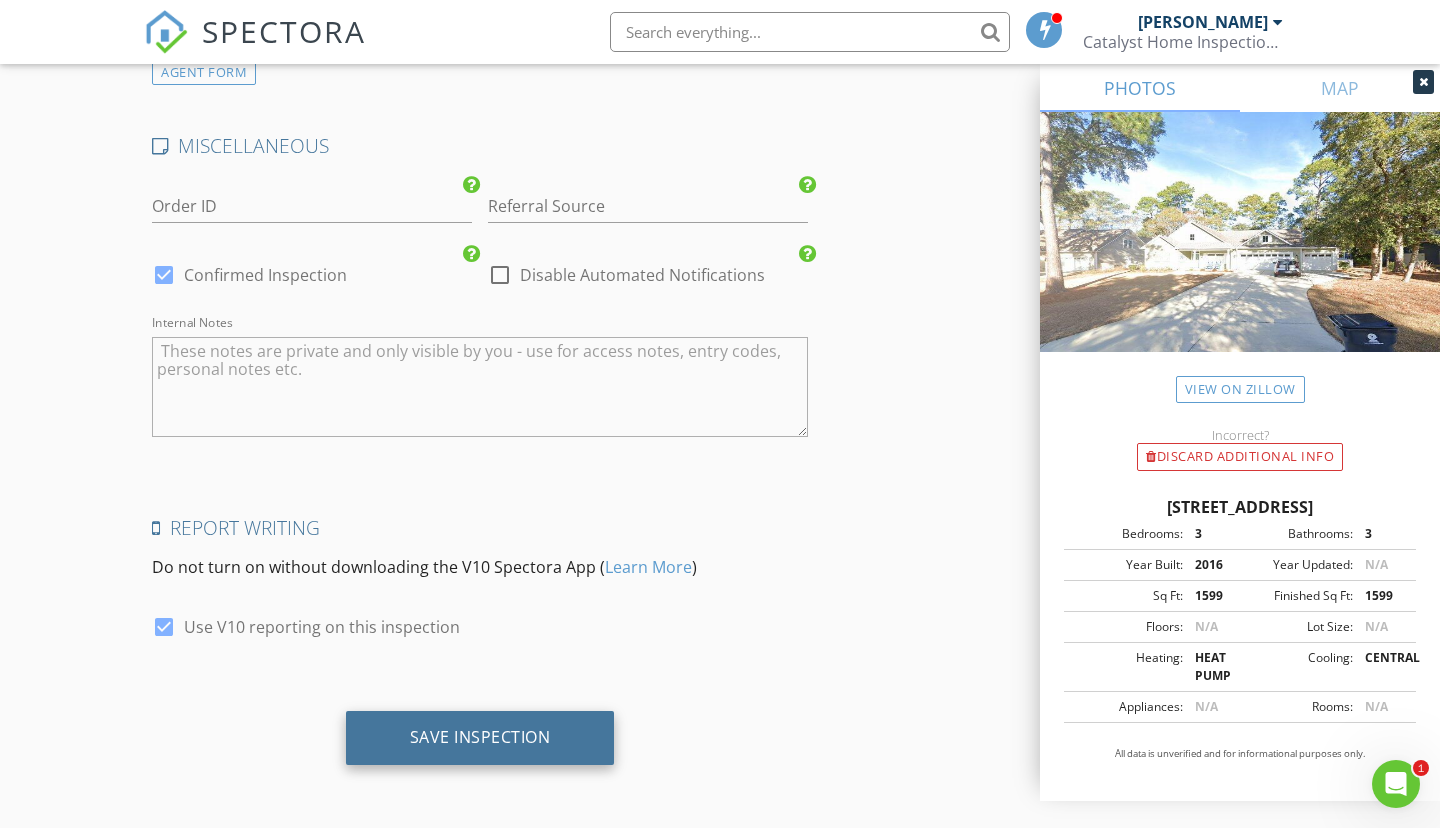 click on "Save Inspection" at bounding box center (480, 737) 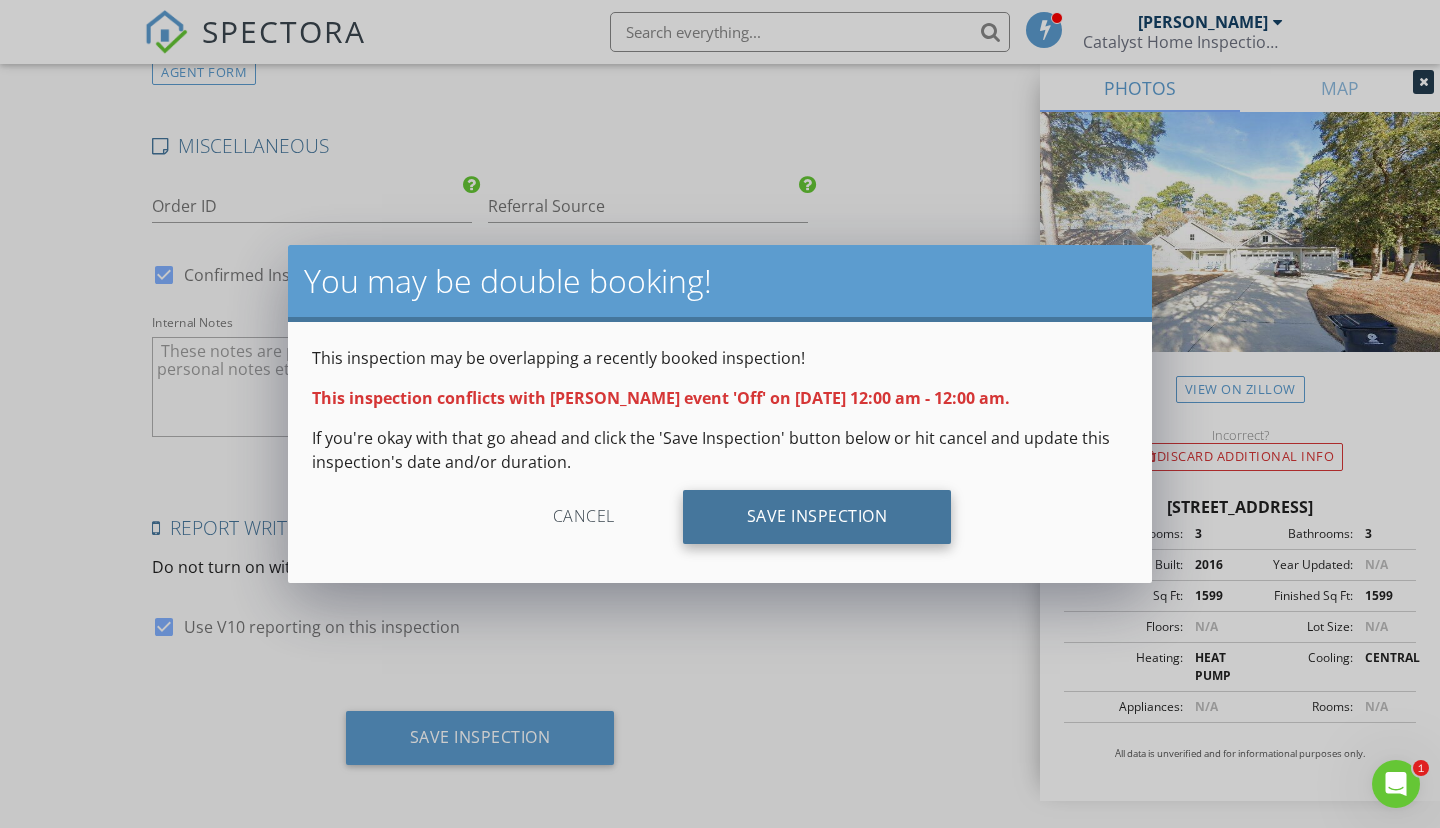 click on "Save Inspection" at bounding box center (817, 517) 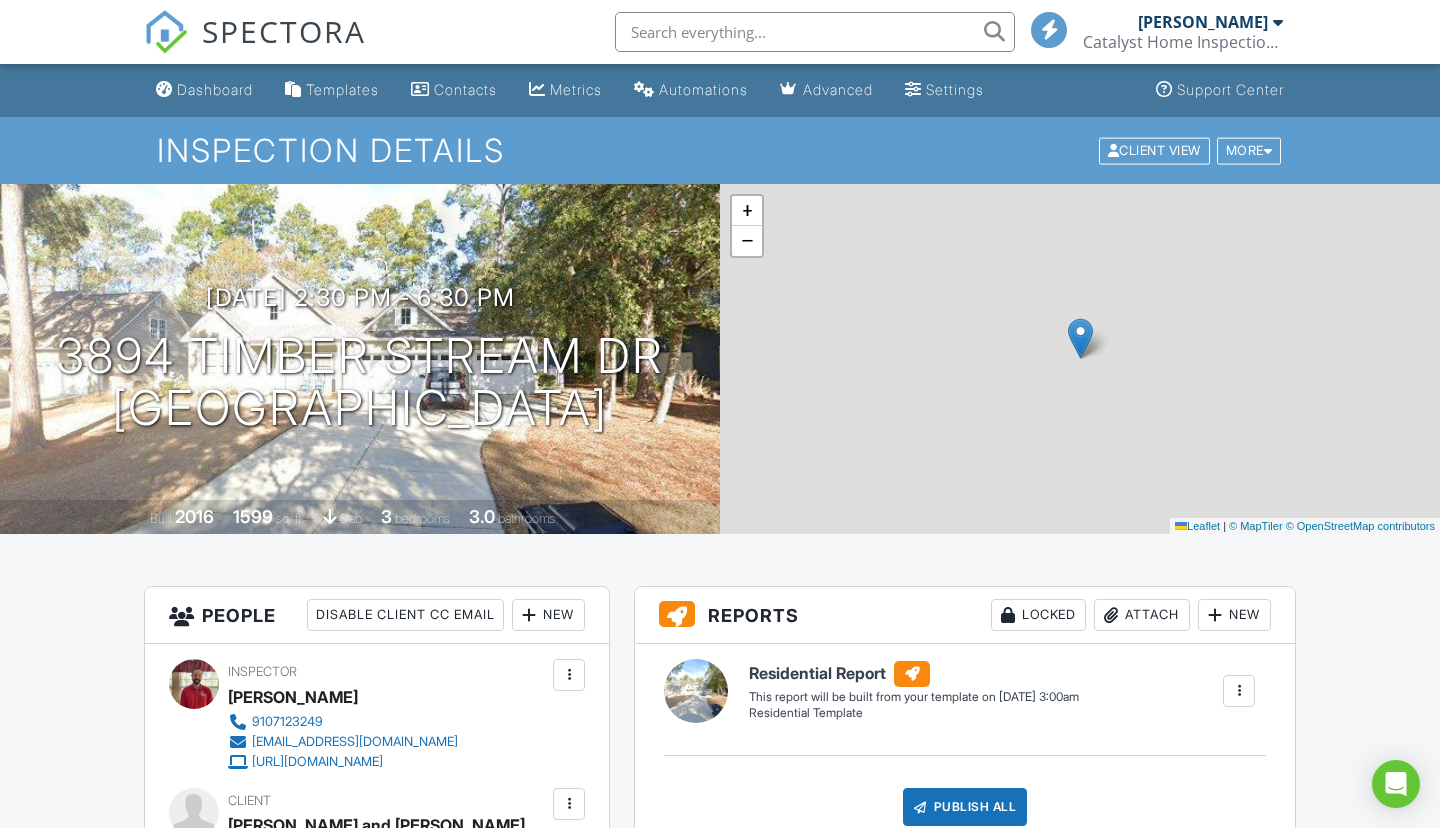 scroll, scrollTop: 0, scrollLeft: 0, axis: both 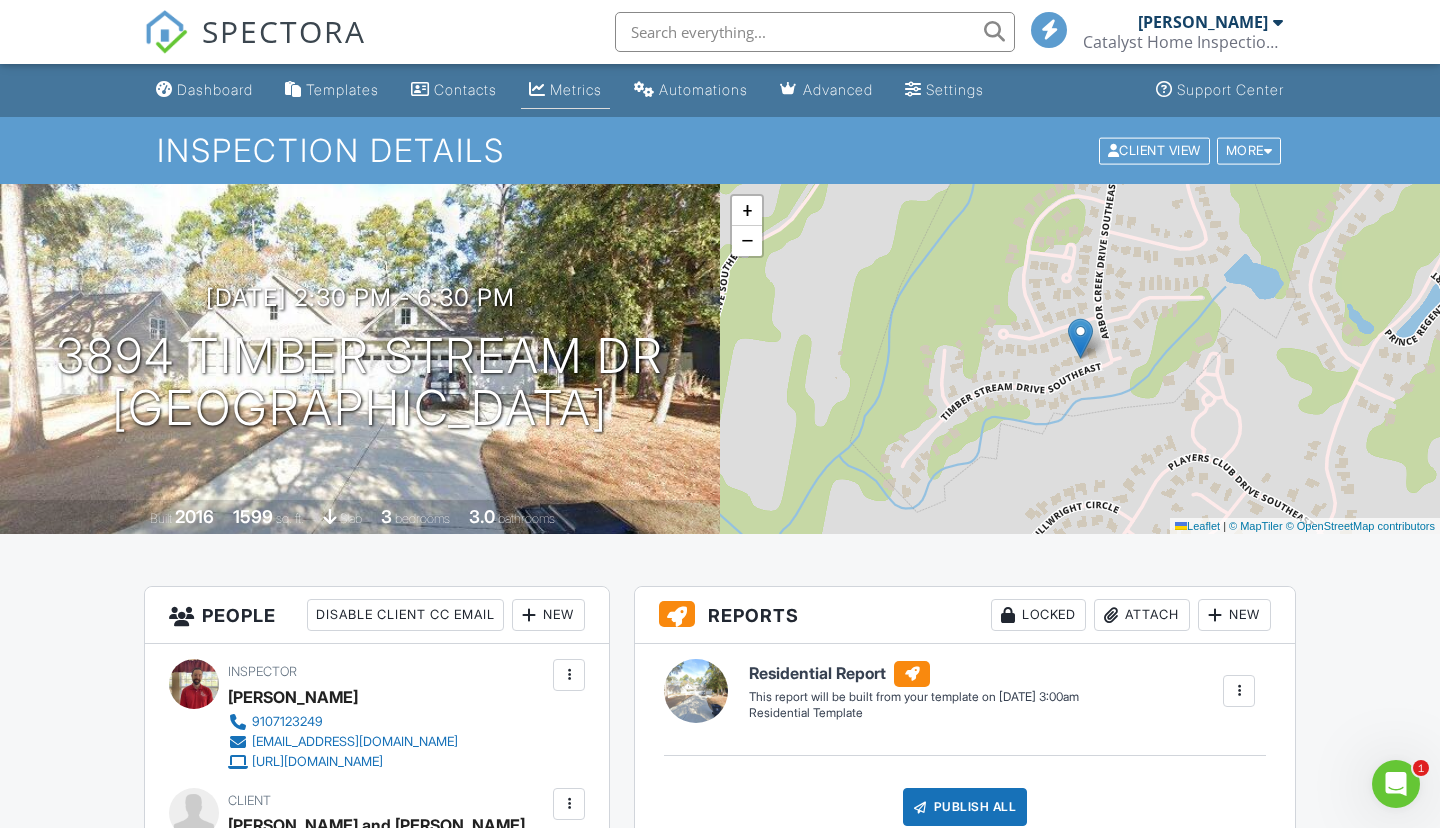 click on "Metrics" at bounding box center (576, 89) 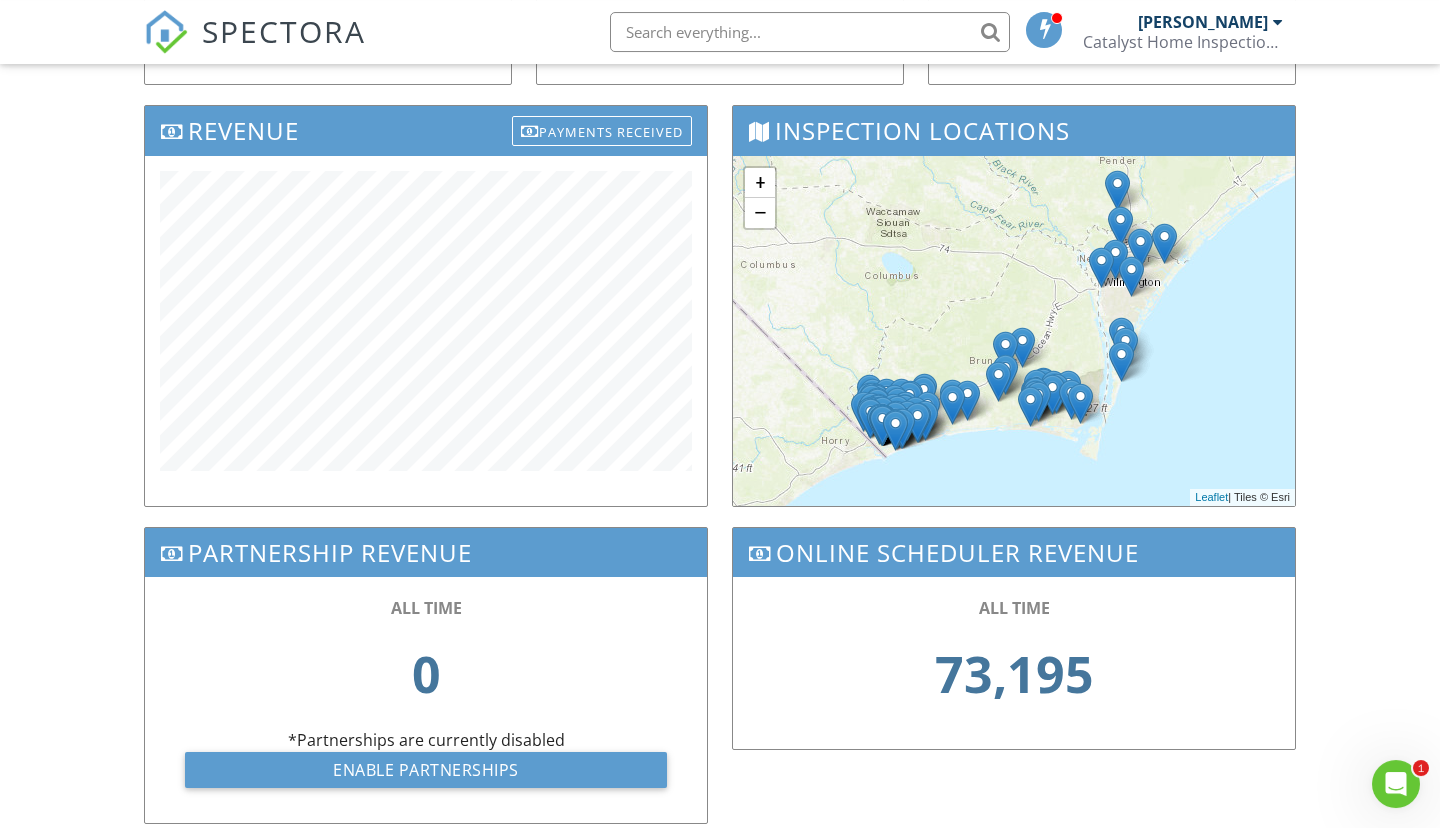 scroll, scrollTop: 641, scrollLeft: 0, axis: vertical 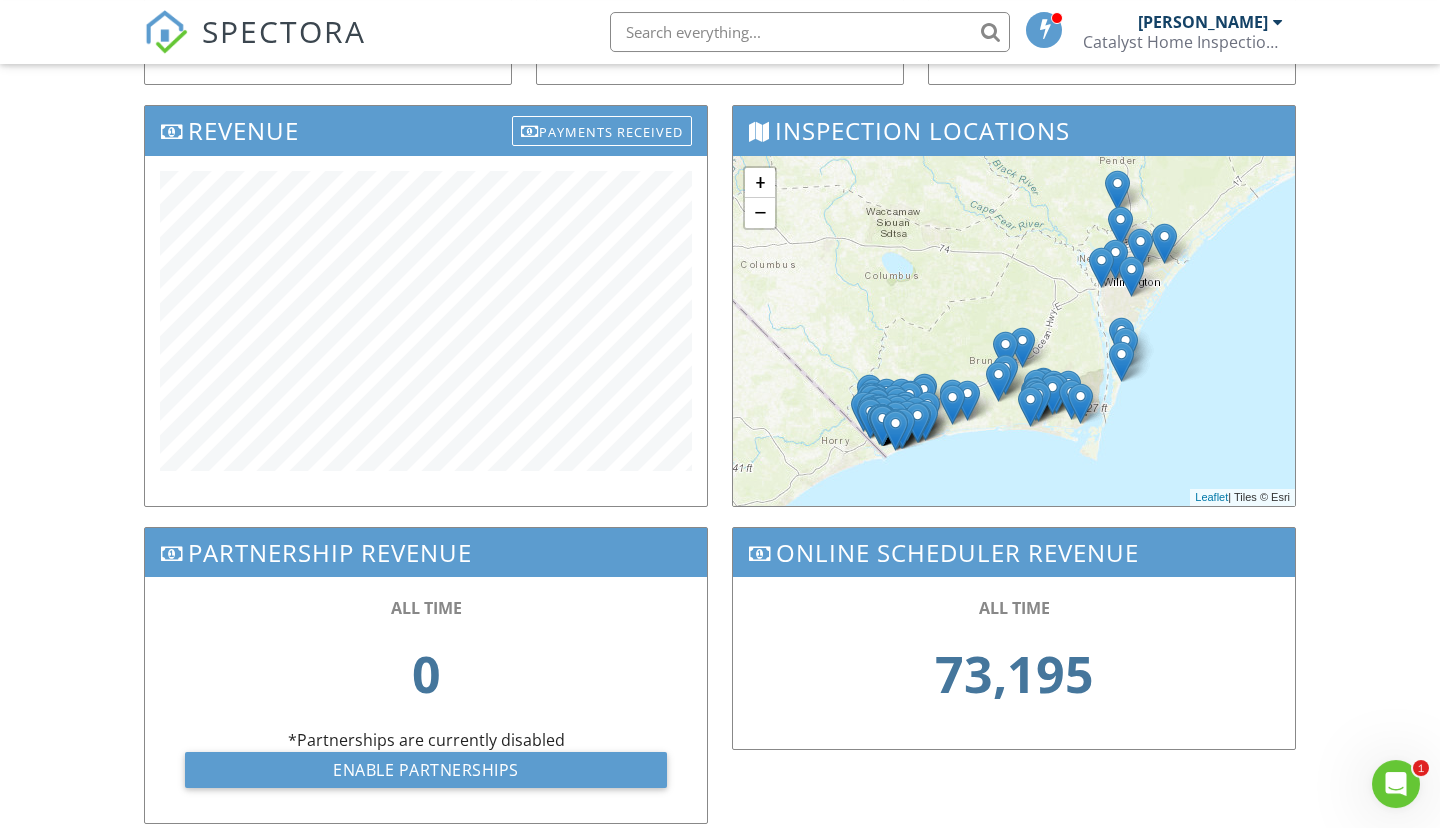 click on "Dashboard
Templates
Contacts
Metrics
Automations
Advanced
Settings
Support Center
Advanced
Metrics
Create powerful, customized automations for emails, texts, and webhooks.
Use it to grow revenue and simplify your process.
Learn More
Free Trial
Inspections
Referral Sources
Top Agents
Revenue
Payments Received
Inspection Locations
+ − Leaflet  | Tiles © Esri
Partnership Revenue
ALL TIME
0
*Partnerships are currently disabled
Enable Partnerships
Online Scheduler Revenue
ALL TIME
73,195
Start Date
End Date
Okay
Cancel" at bounding box center [720, 159] 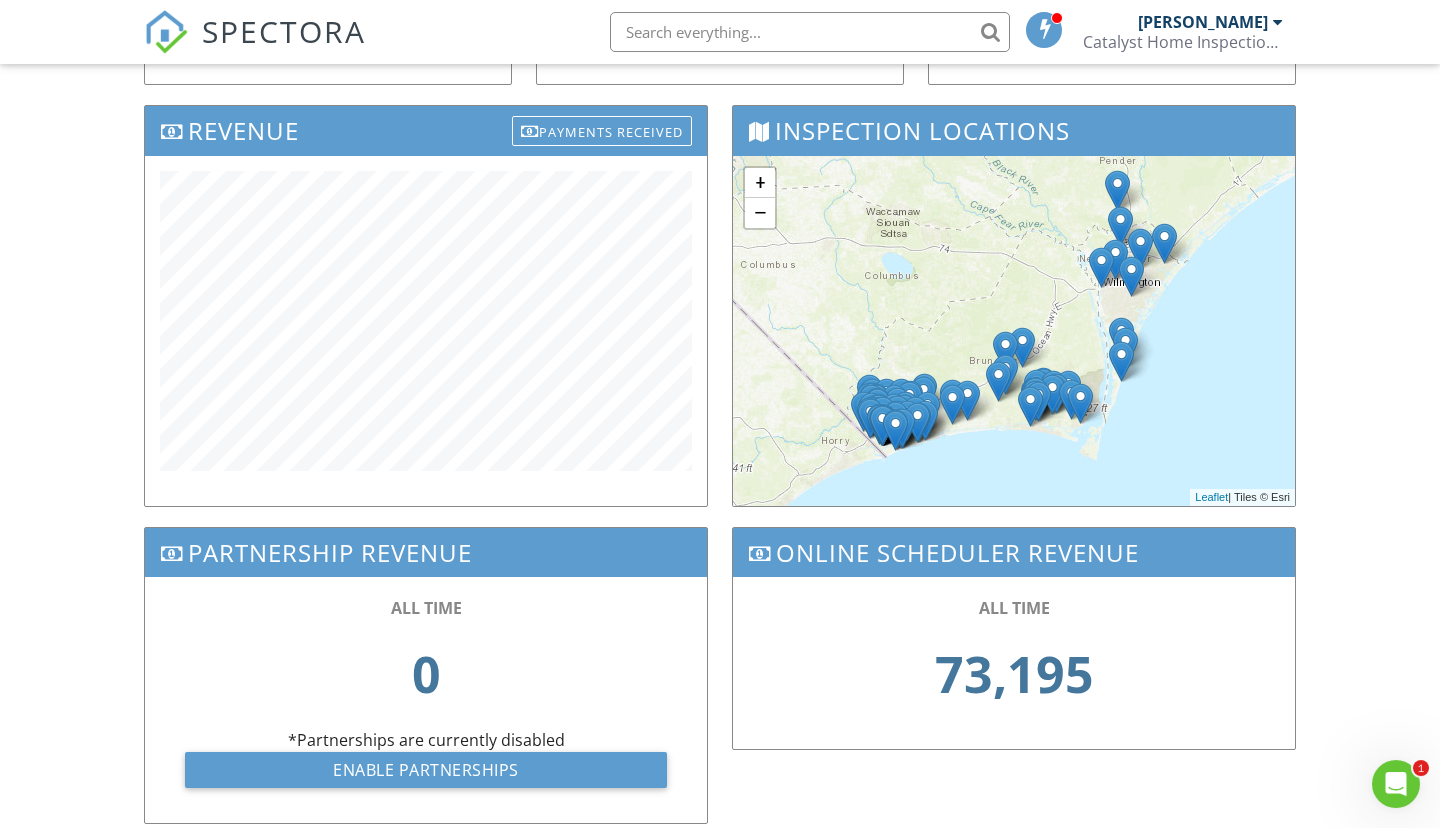 click 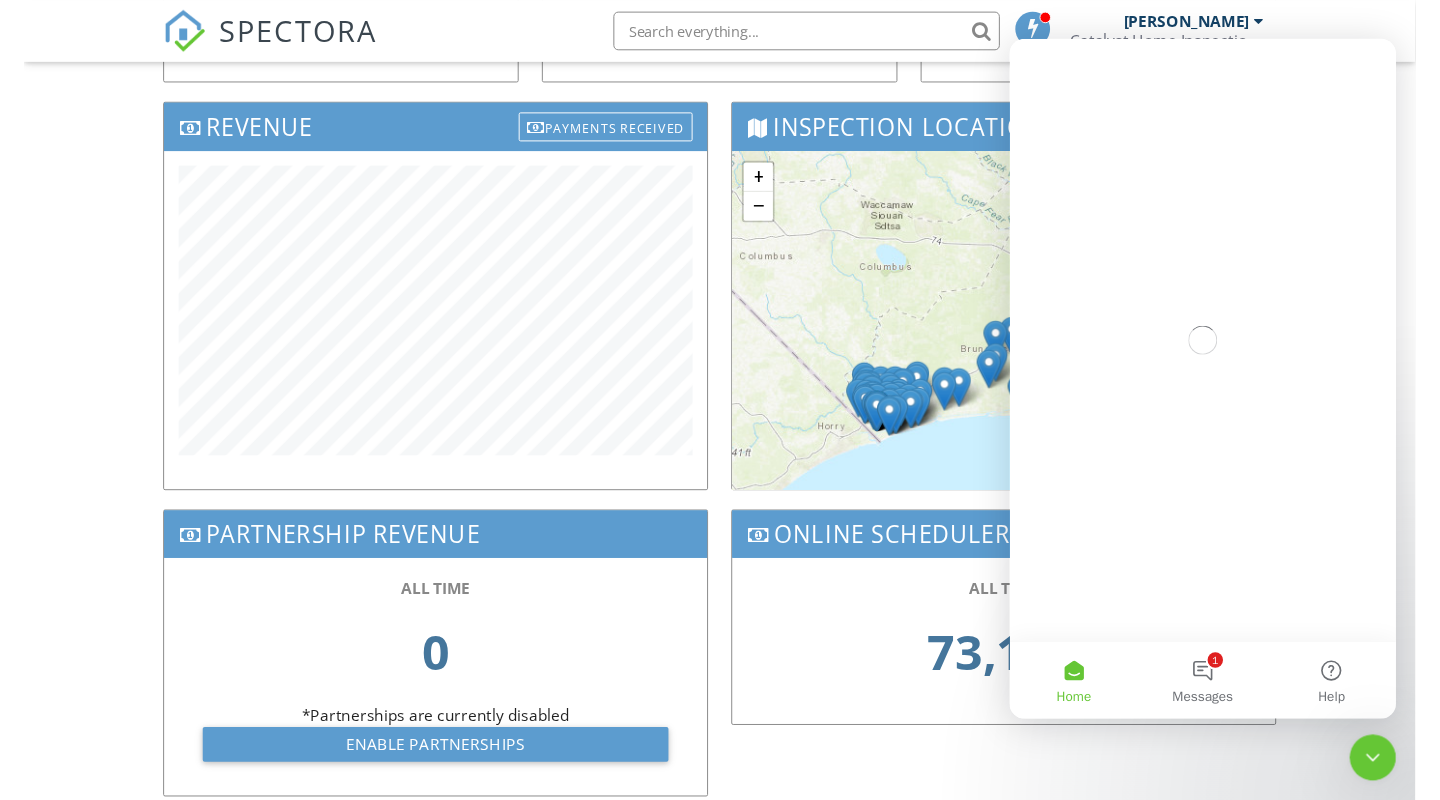 scroll, scrollTop: 0, scrollLeft: 0, axis: both 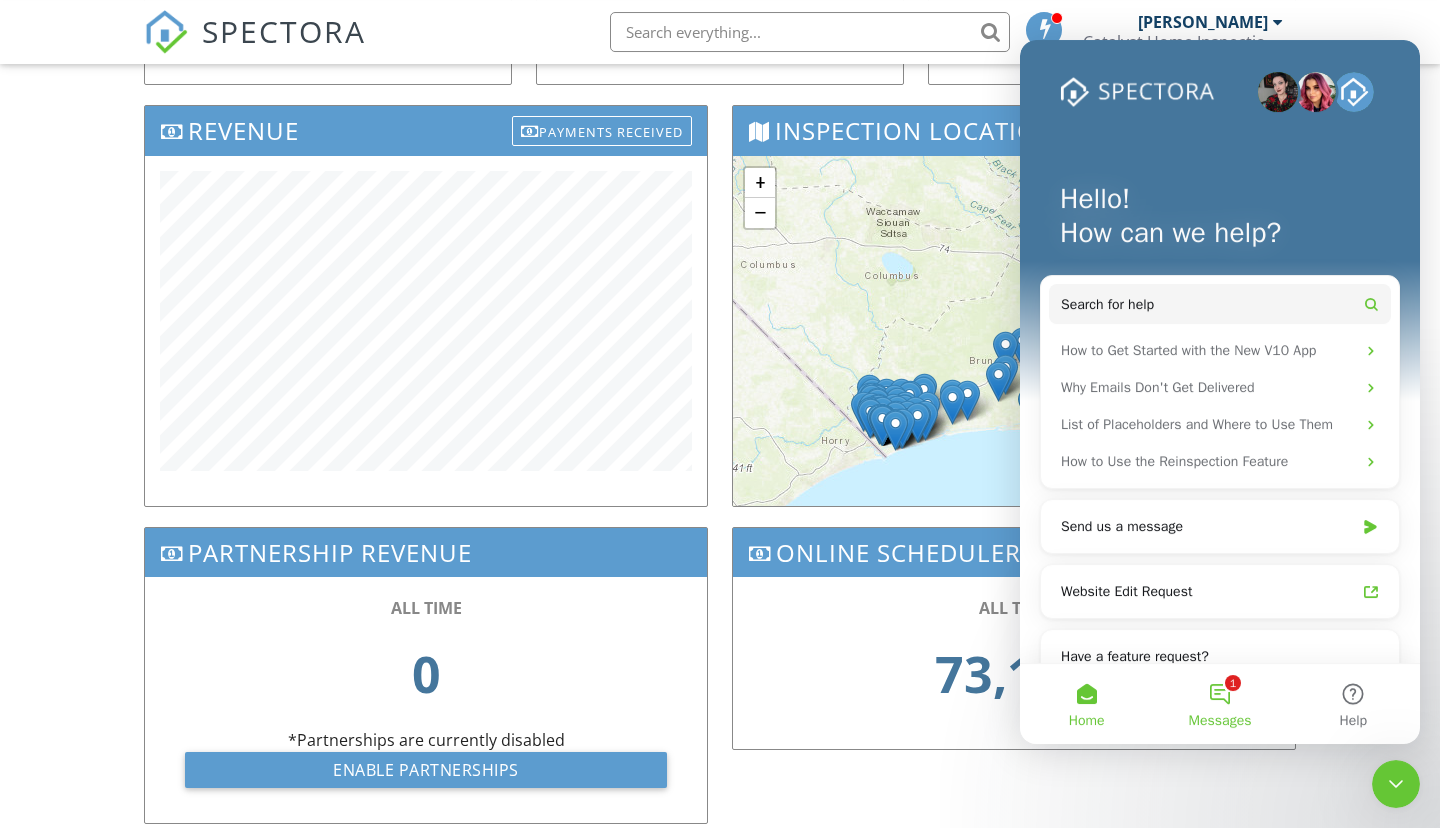 click on "1 Messages" at bounding box center (1219, 704) 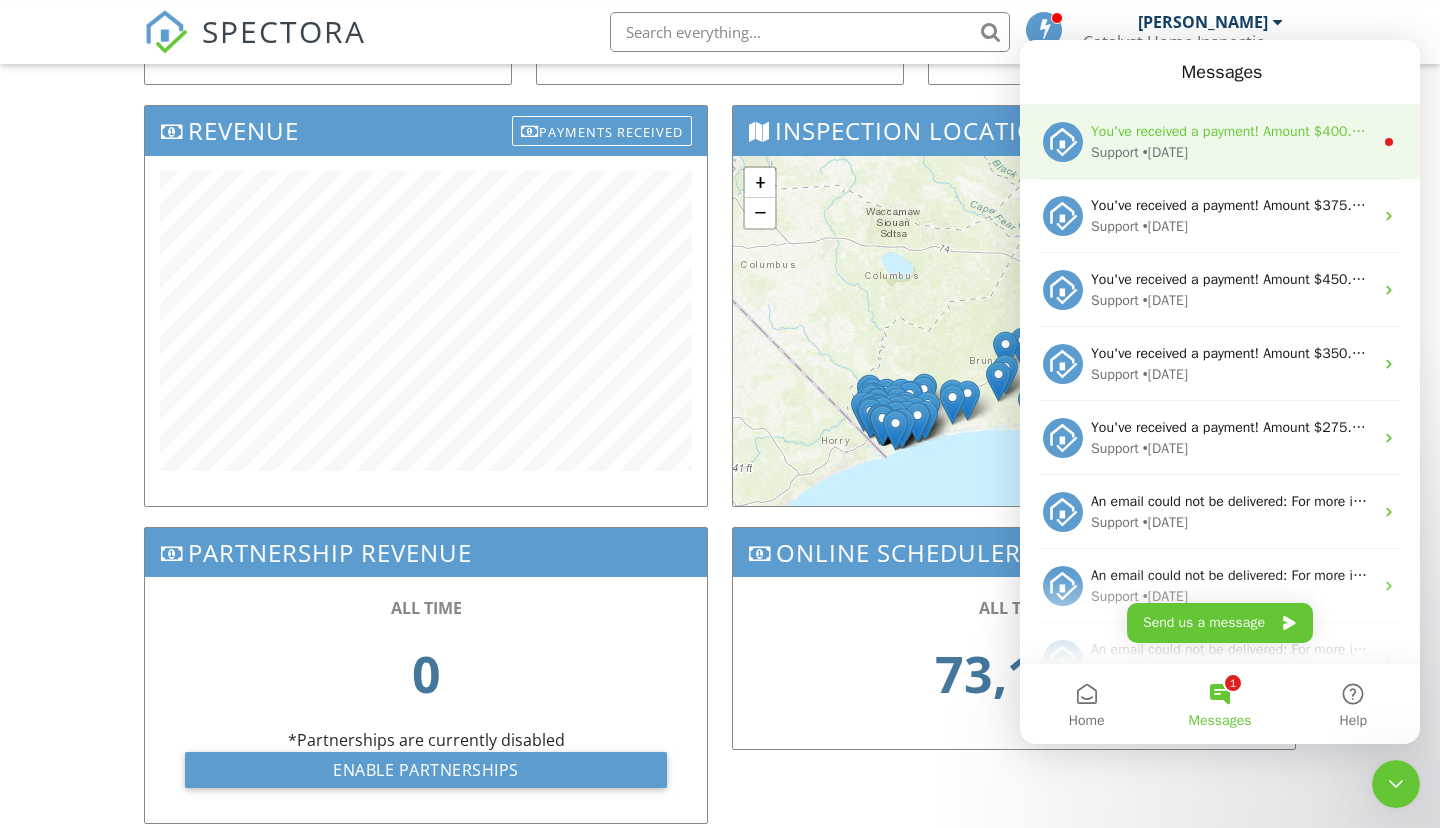 click on "Support •  [DATE]" at bounding box center [1232, 152] 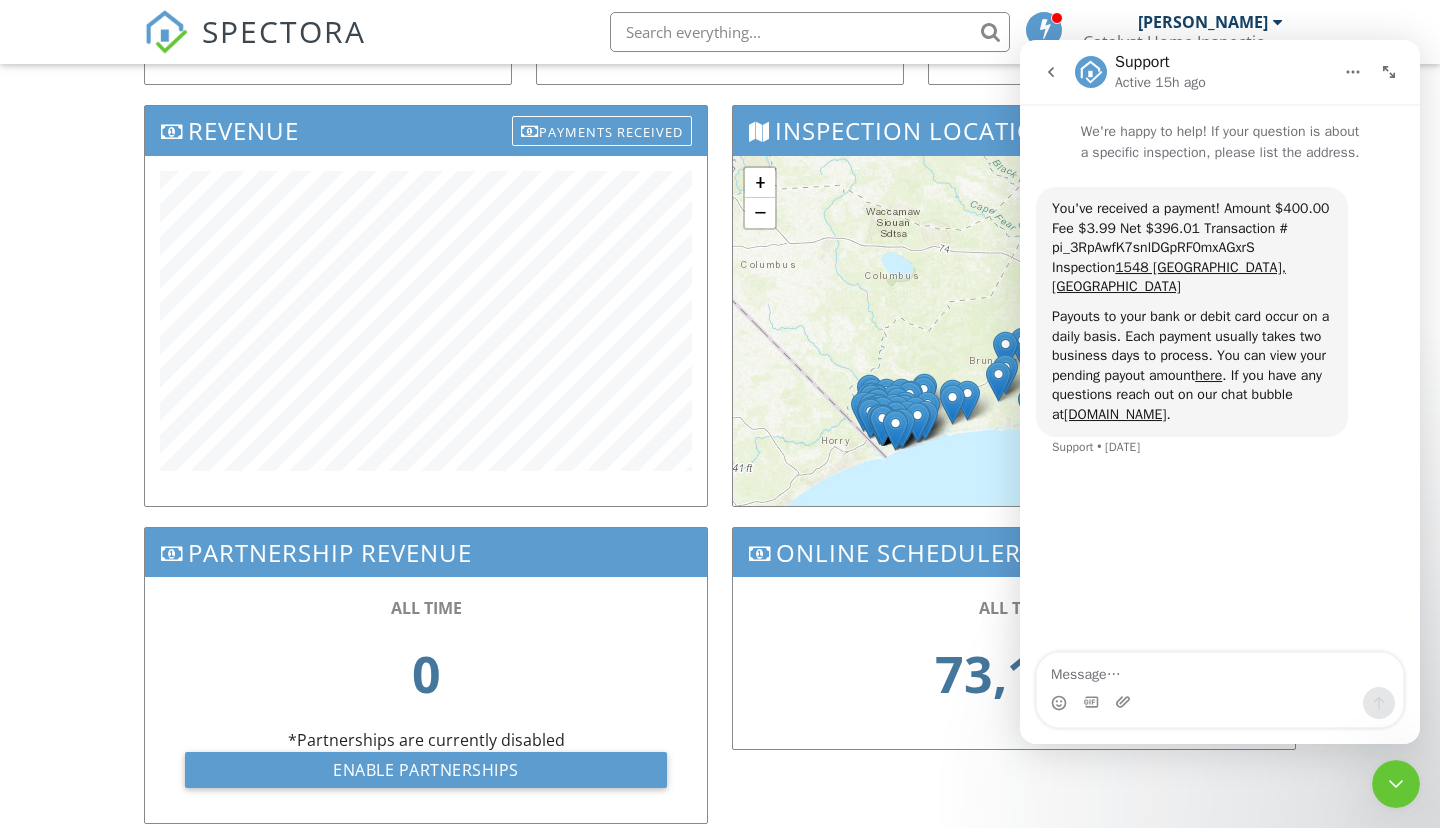 click 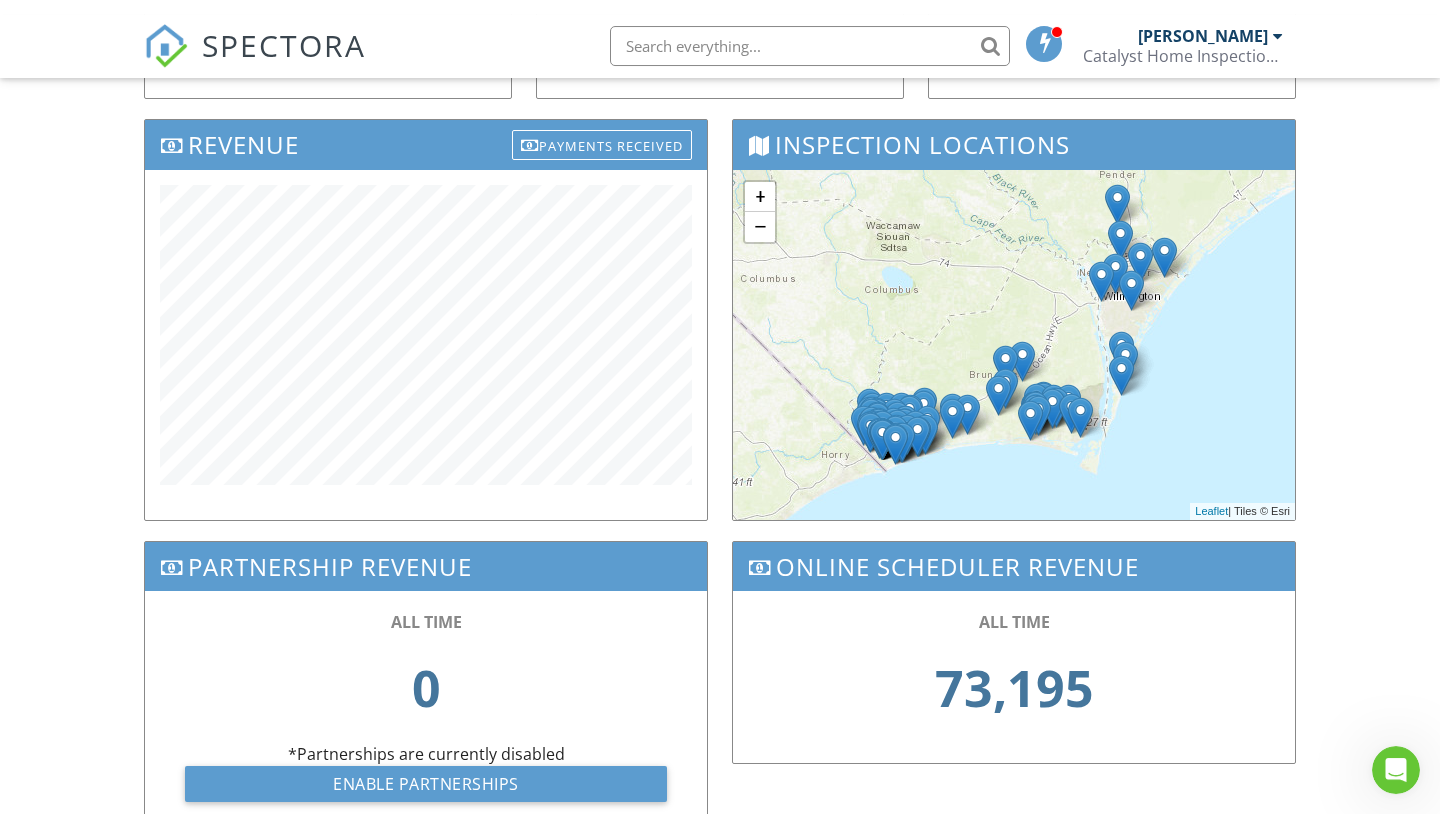 scroll, scrollTop: 0, scrollLeft: 0, axis: both 